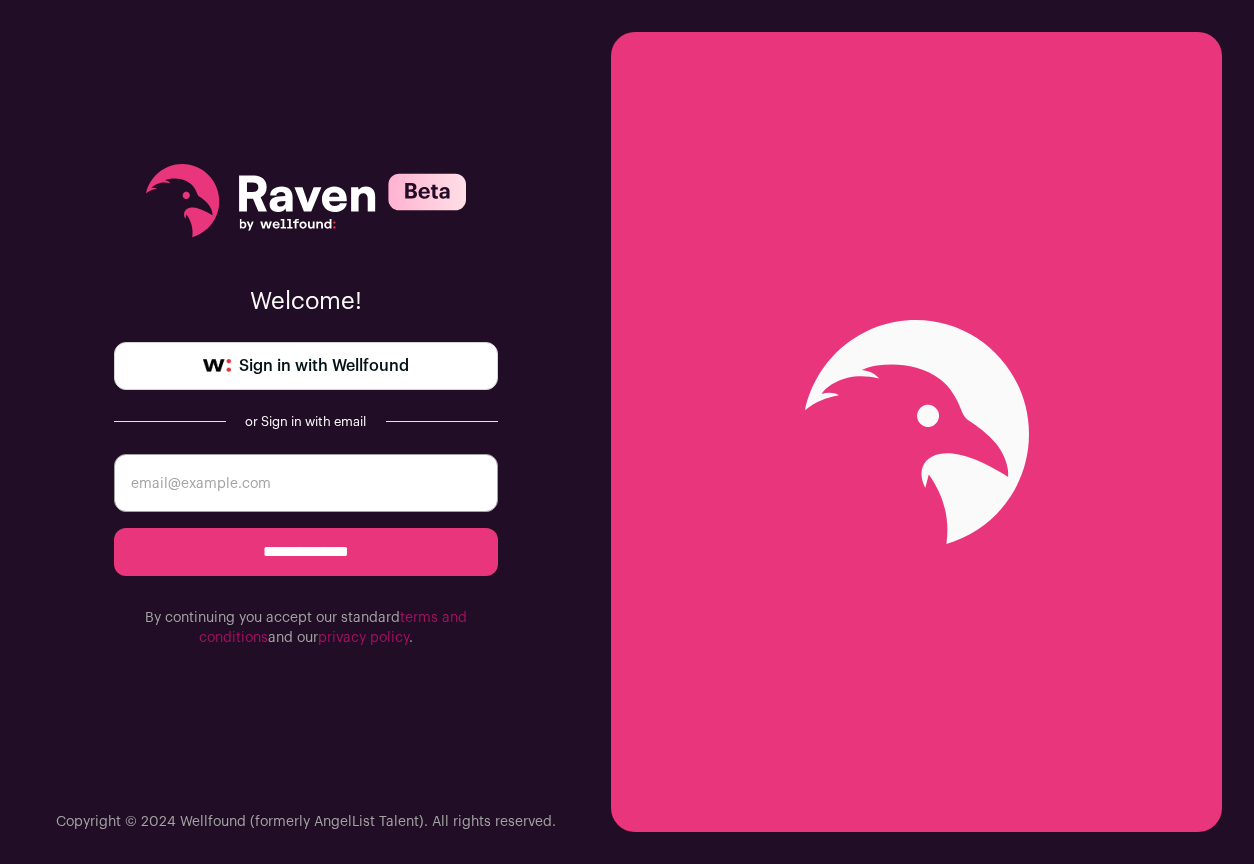 scroll, scrollTop: 0, scrollLeft: 0, axis: both 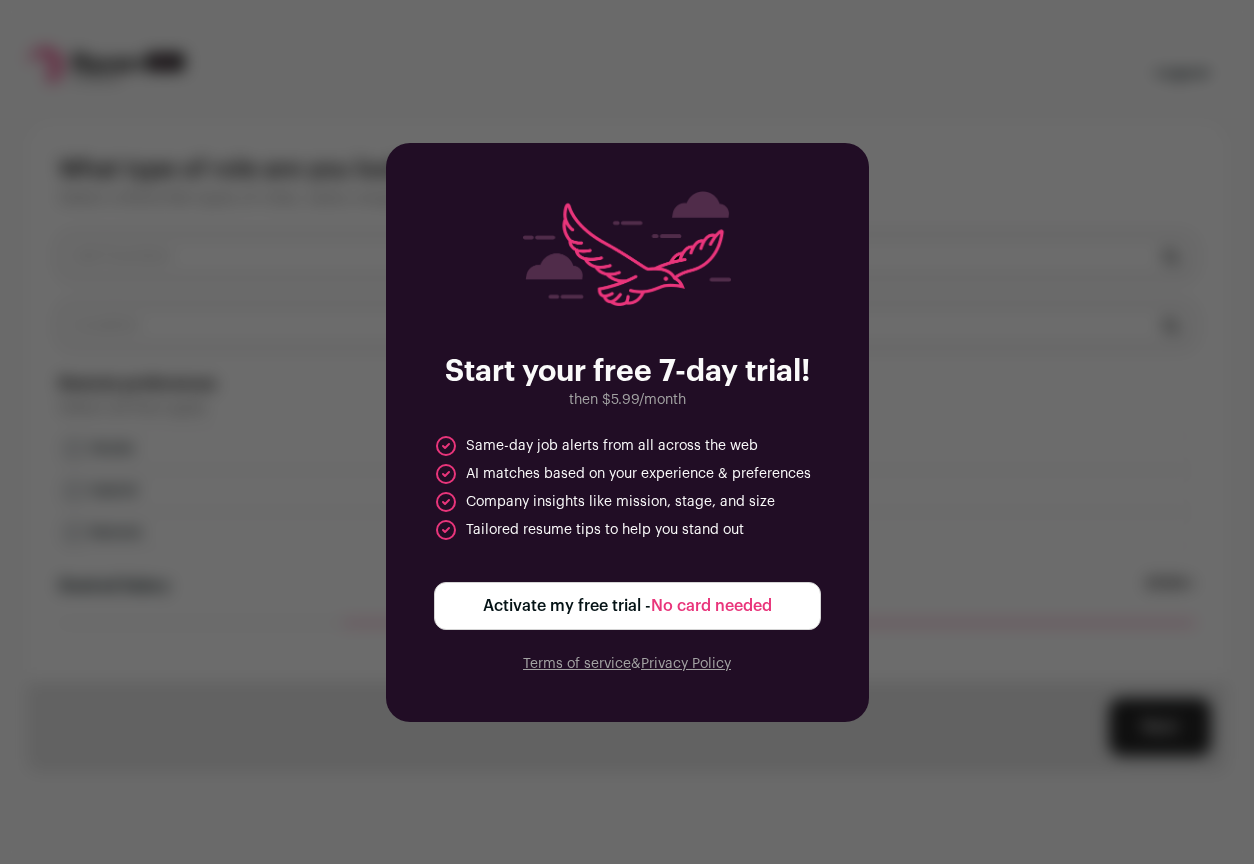 click on "Activate my free trial -
No card needed" at bounding box center [627, 606] 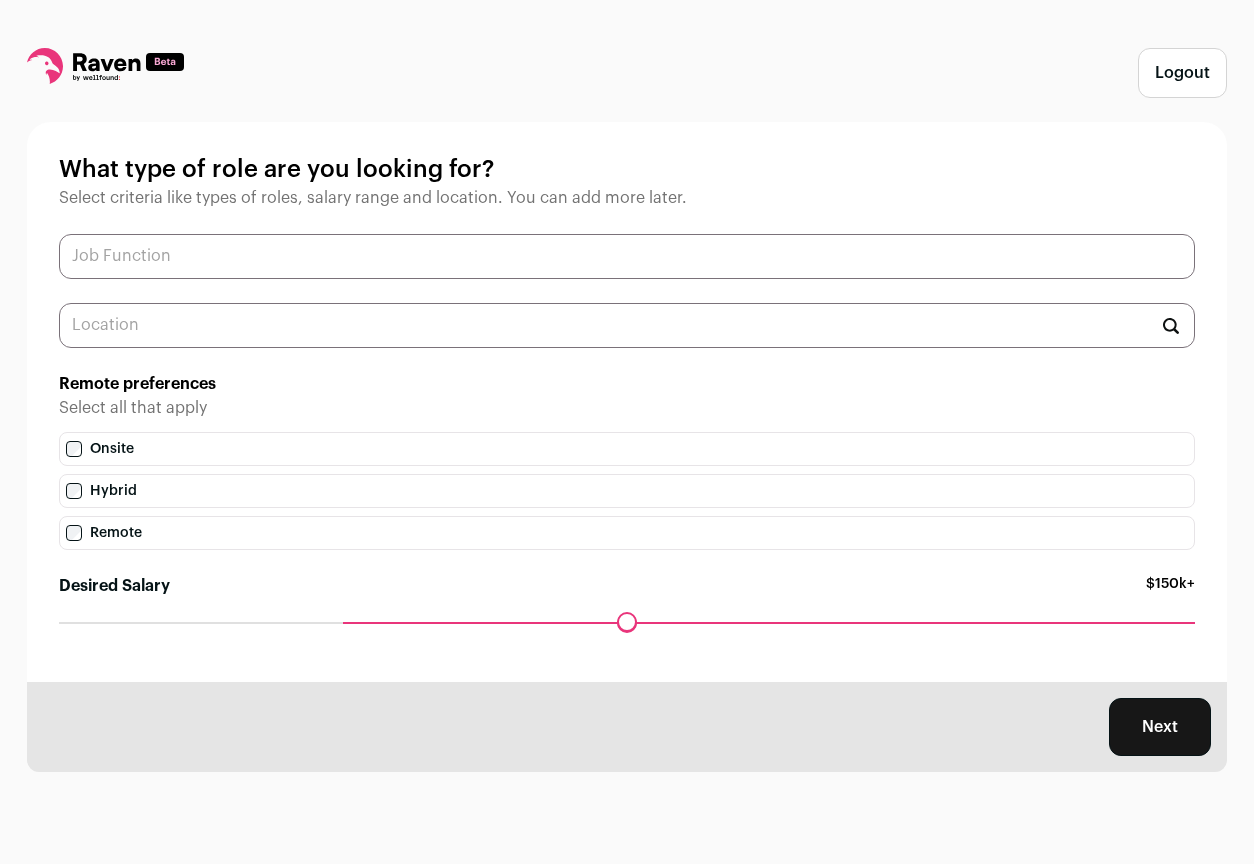 click at bounding box center (627, 256) 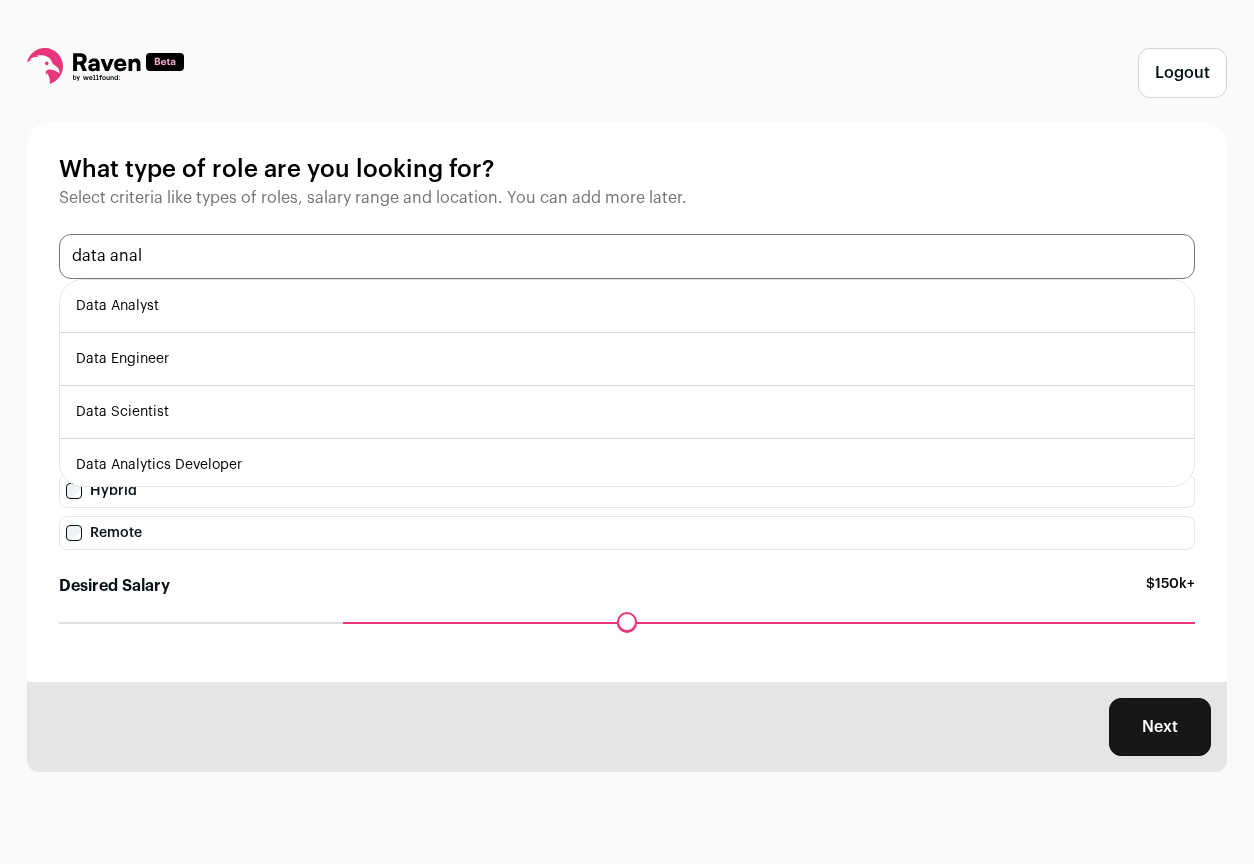 type on "data anal" 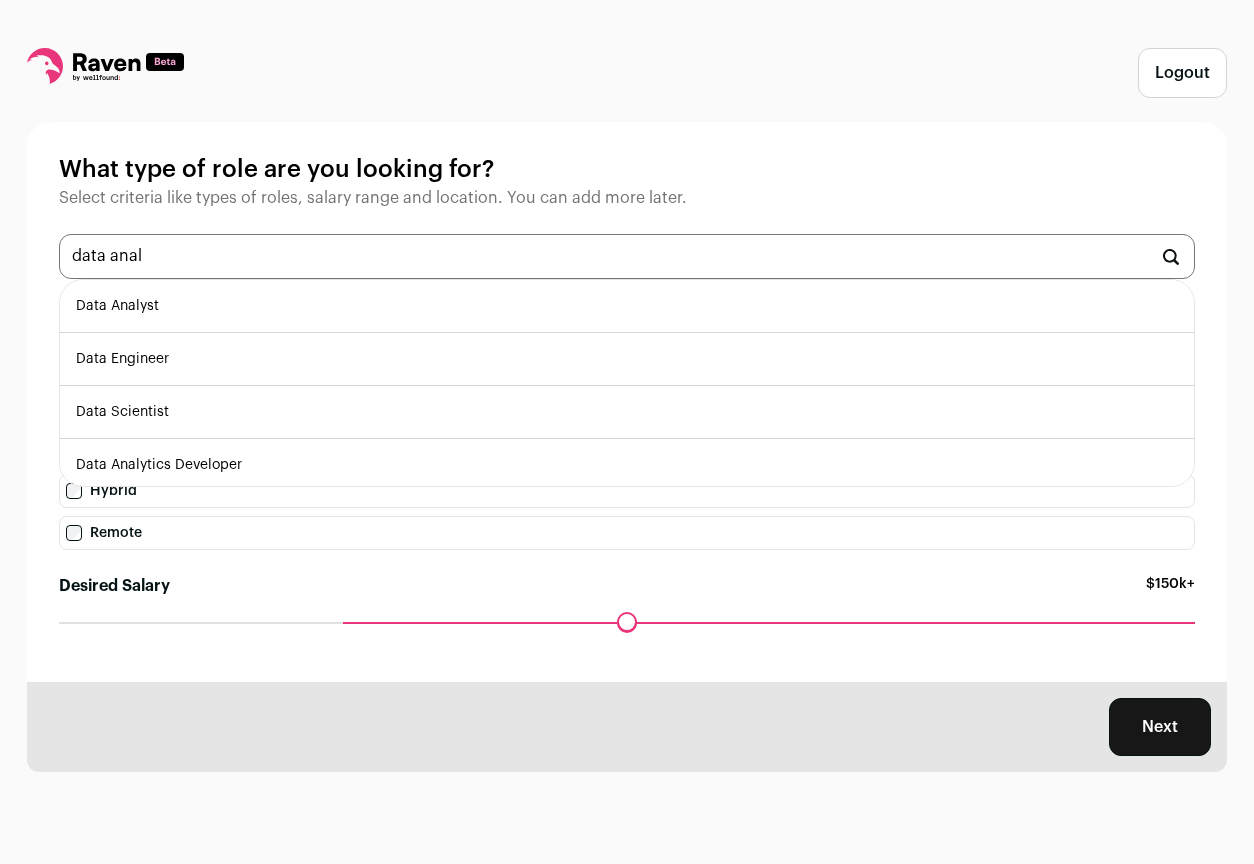 click on "Data Analyst" at bounding box center [627, 306] 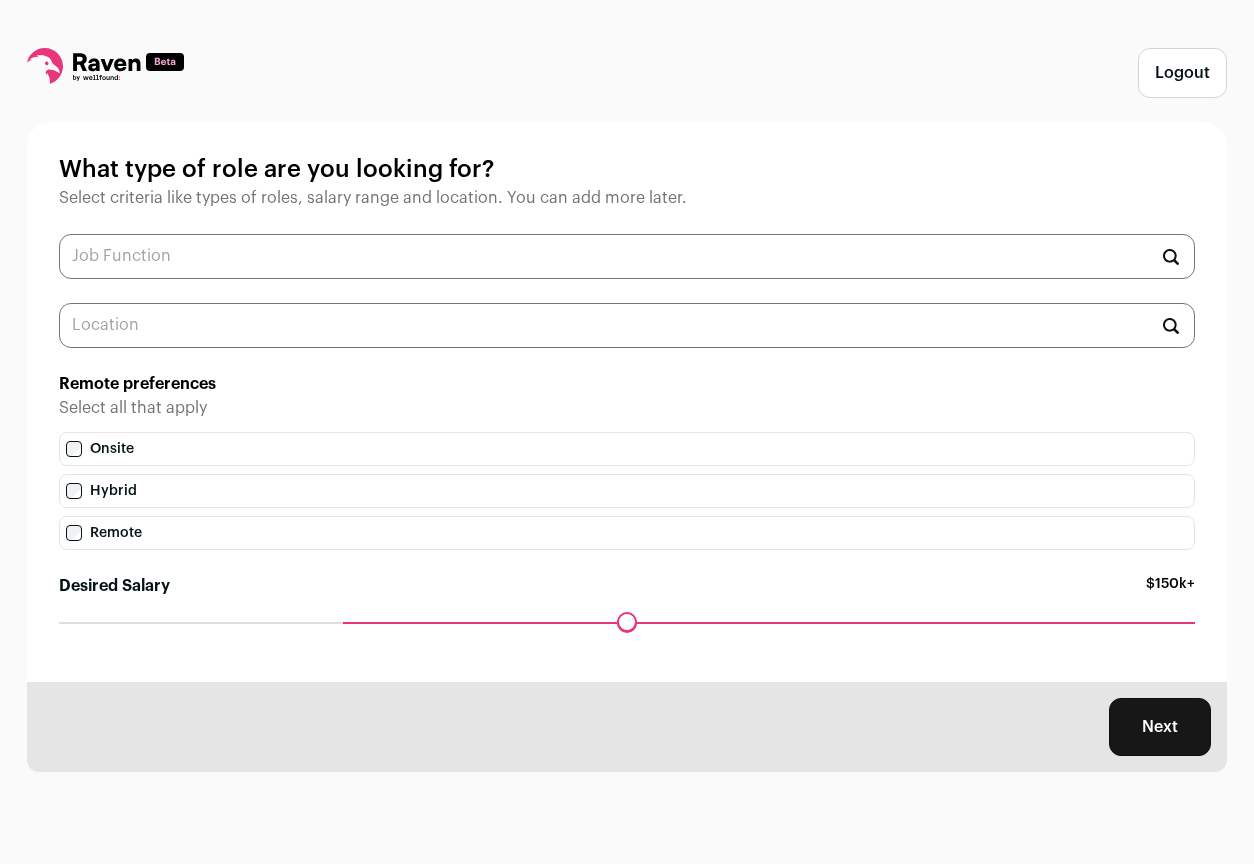 scroll, scrollTop: 0, scrollLeft: 0, axis: both 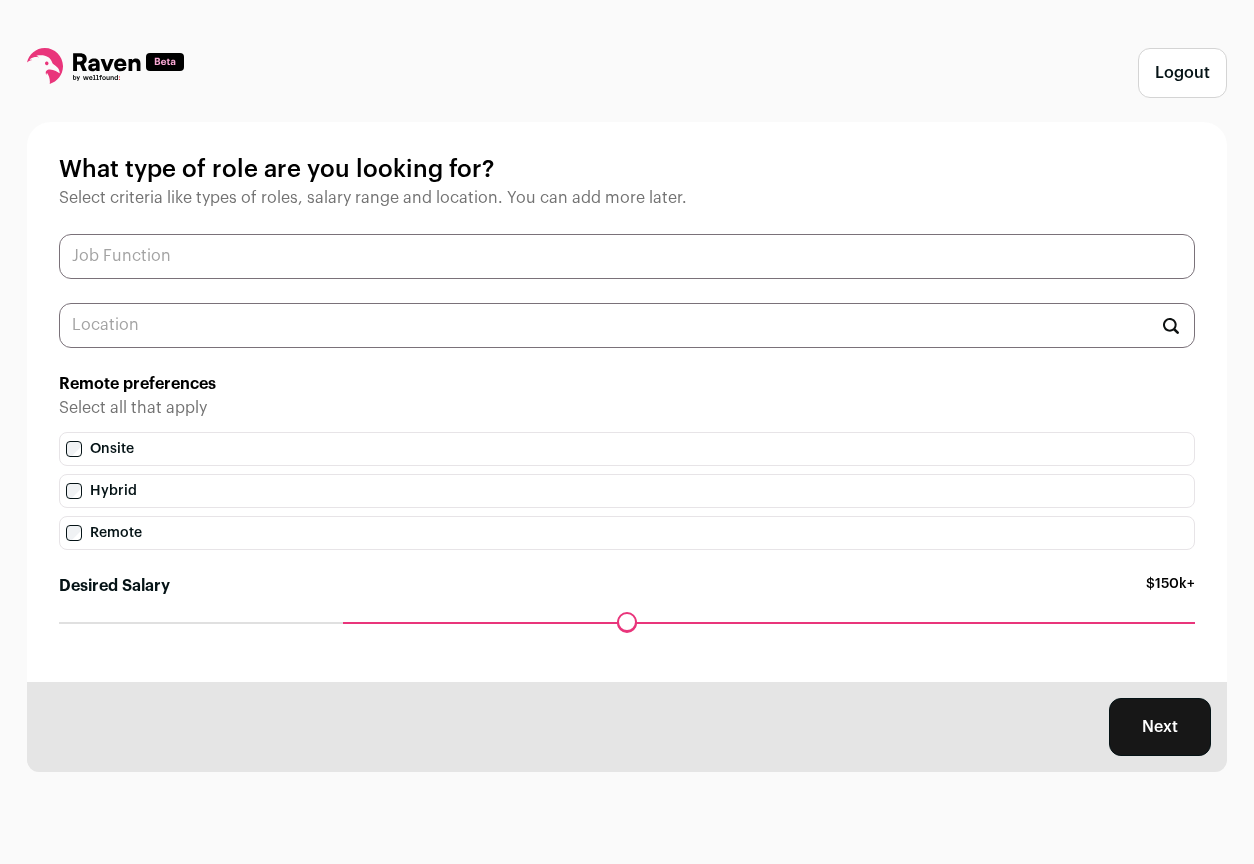 click at bounding box center [627, 256] 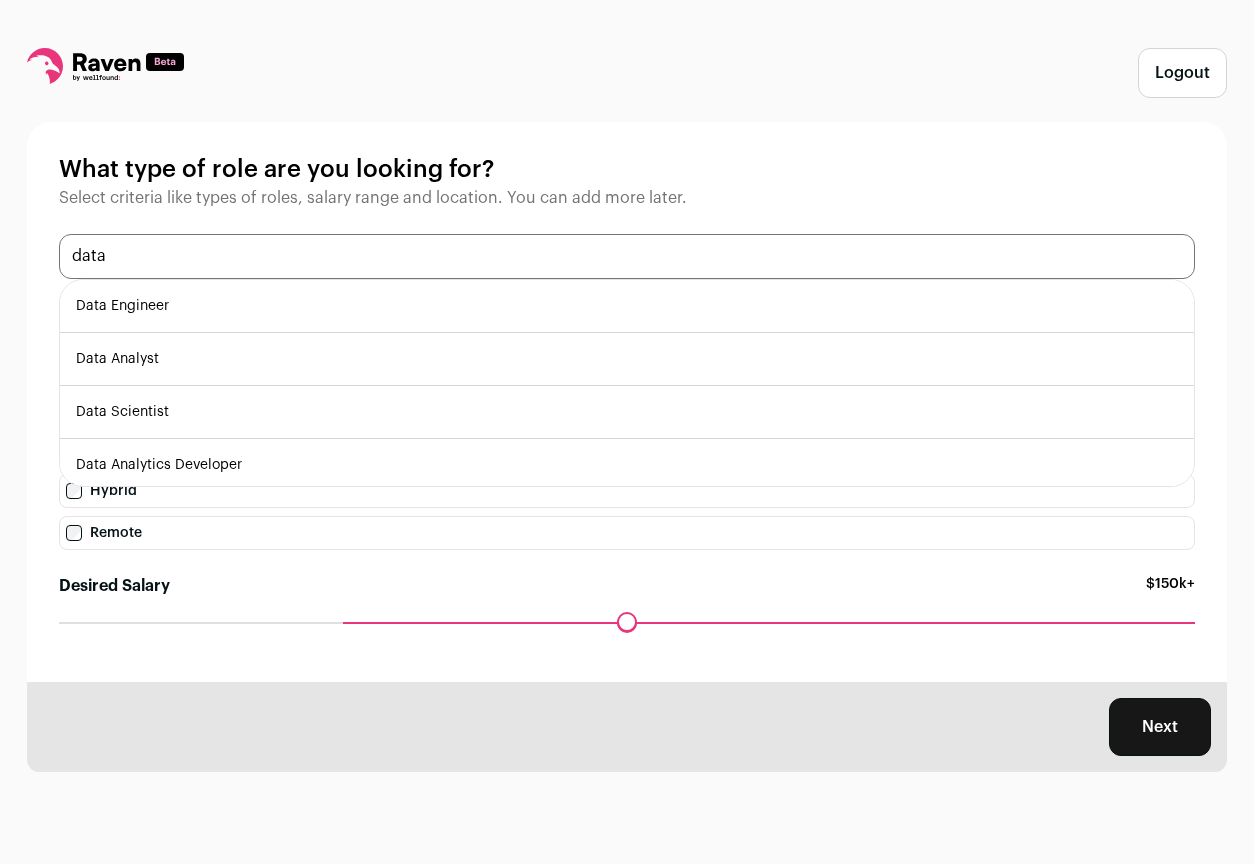 type on "data" 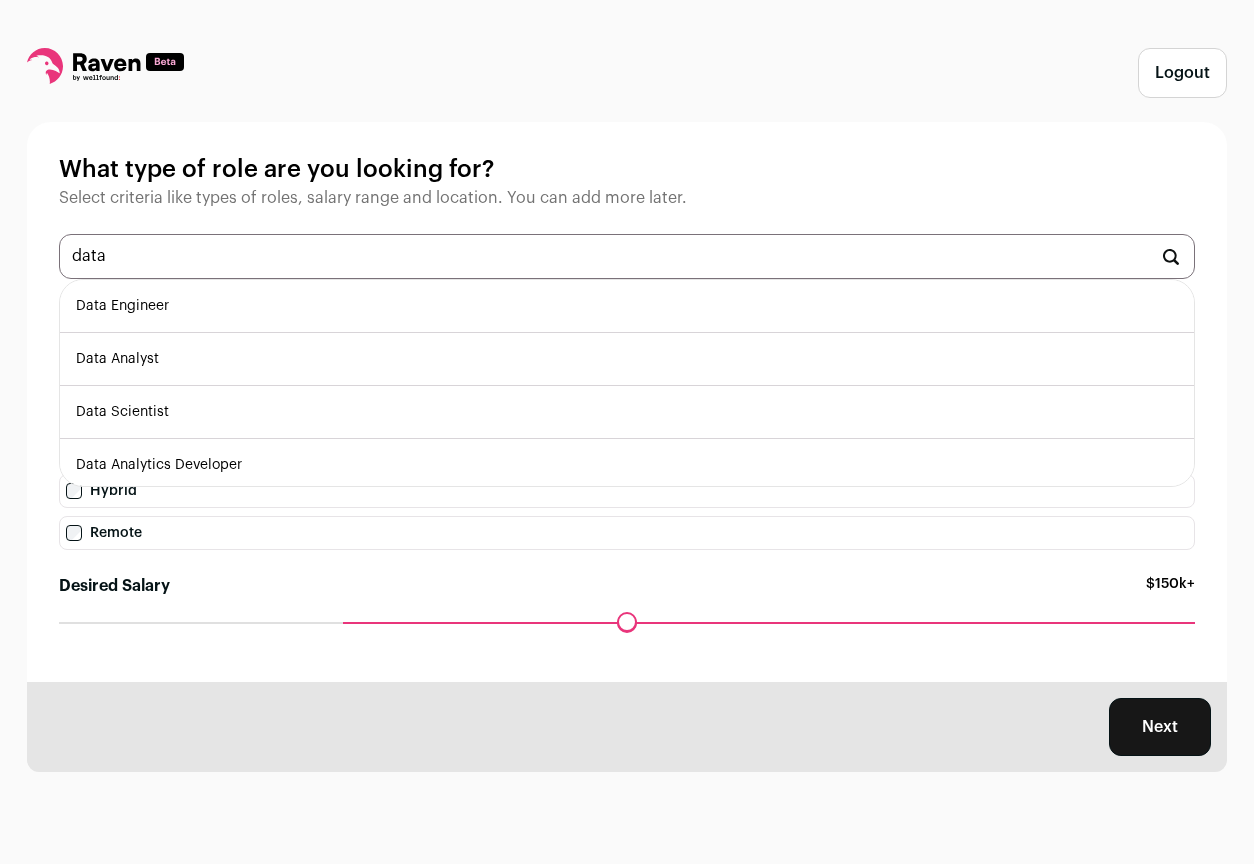 click on "Data Analyst" at bounding box center (627, 359) 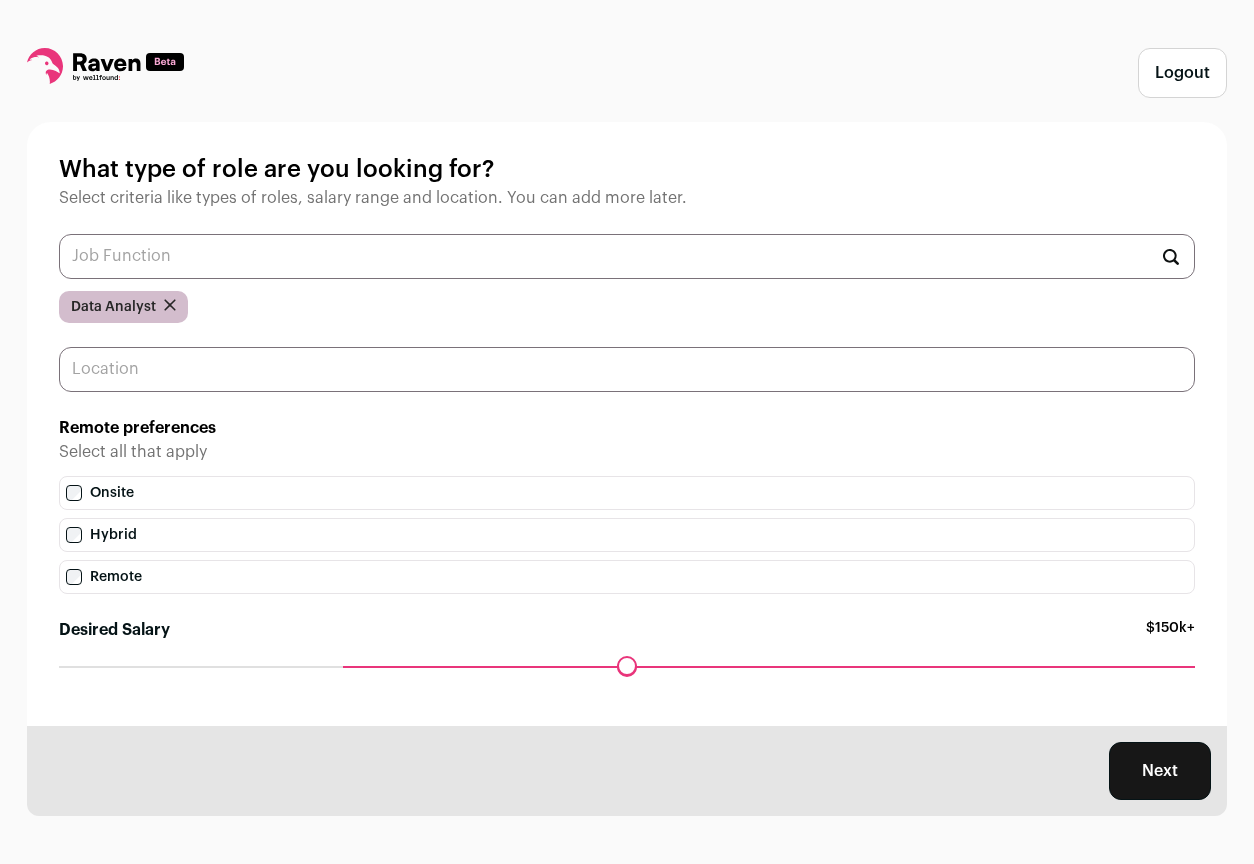 click at bounding box center [627, 369] 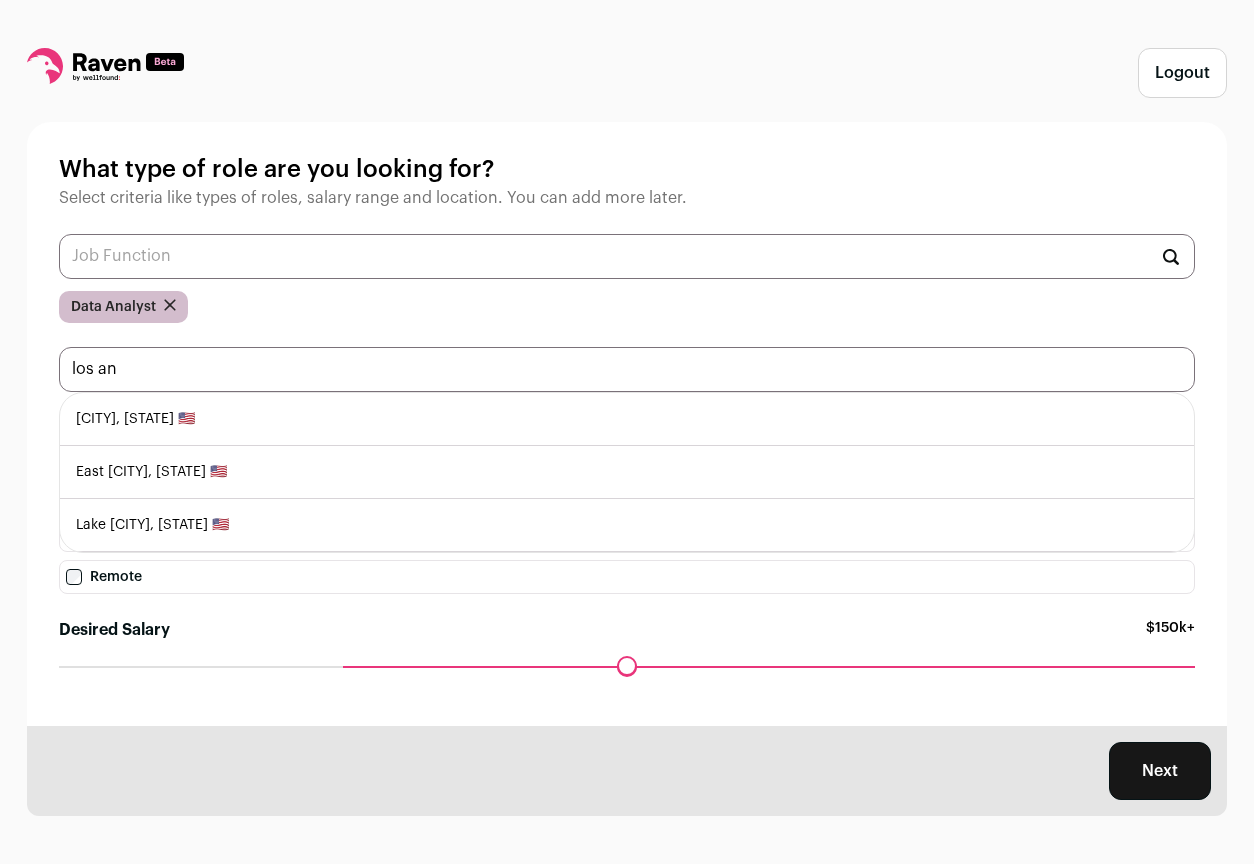 type on "los an" 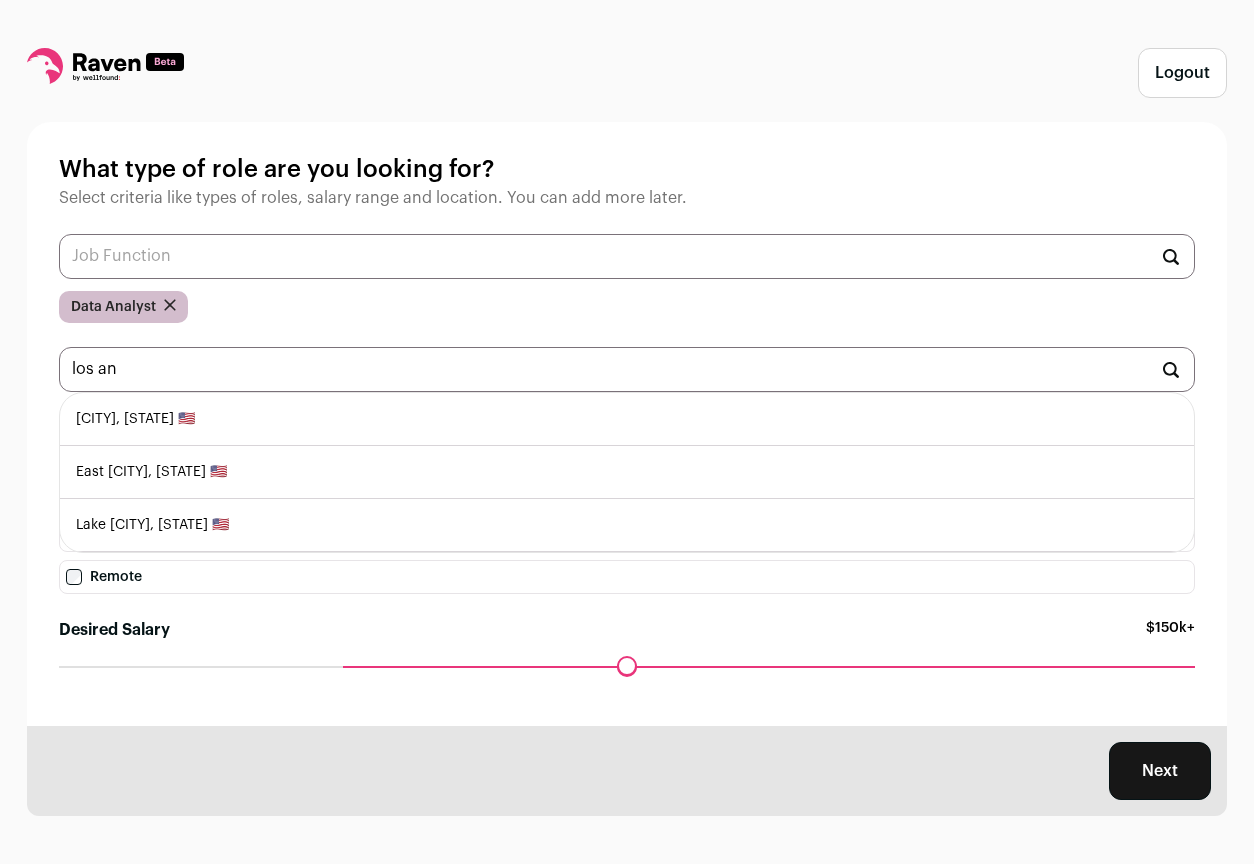 click on "Los Angeles, California 🇺🇸" at bounding box center (627, 419) 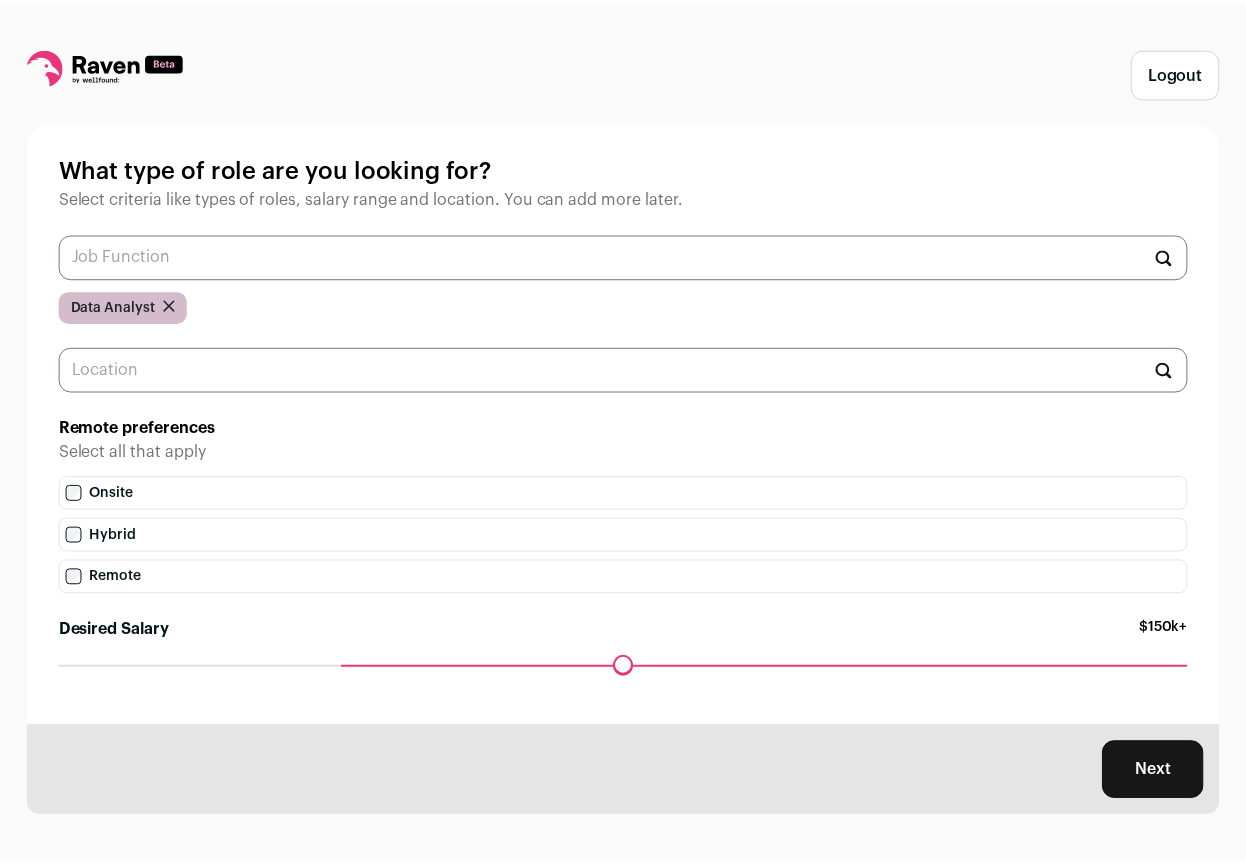 scroll, scrollTop: 0, scrollLeft: 0, axis: both 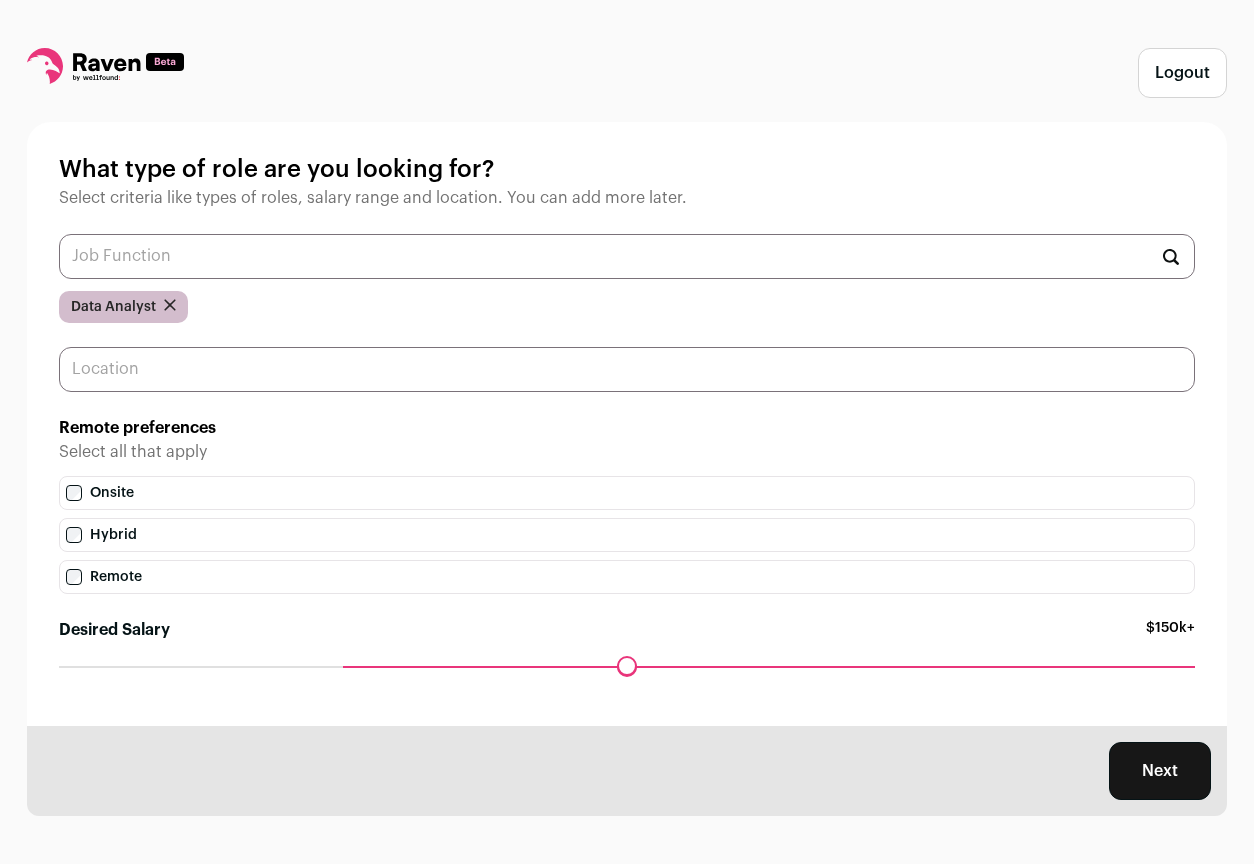 click at bounding box center [627, 369] 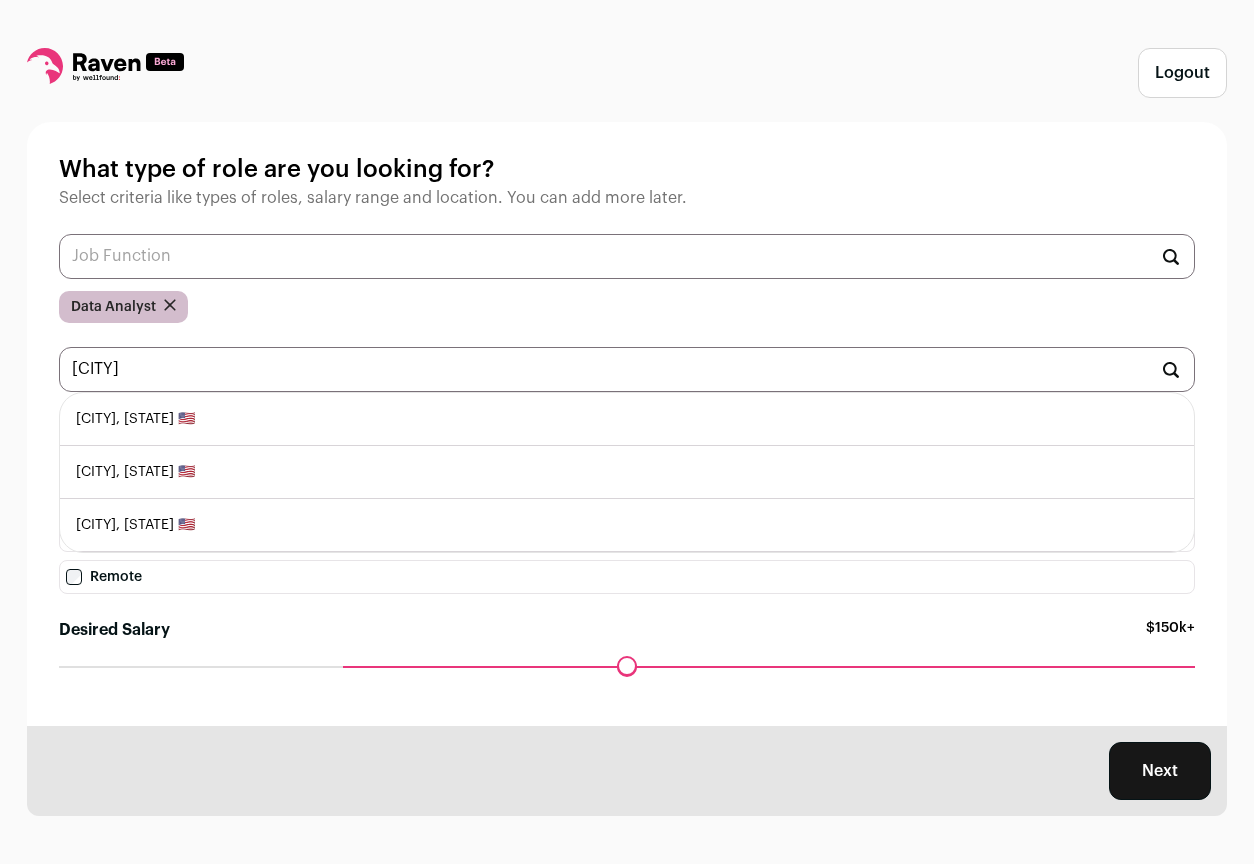 click on "Los Angeles, California 🇺🇸" at bounding box center [627, 419] 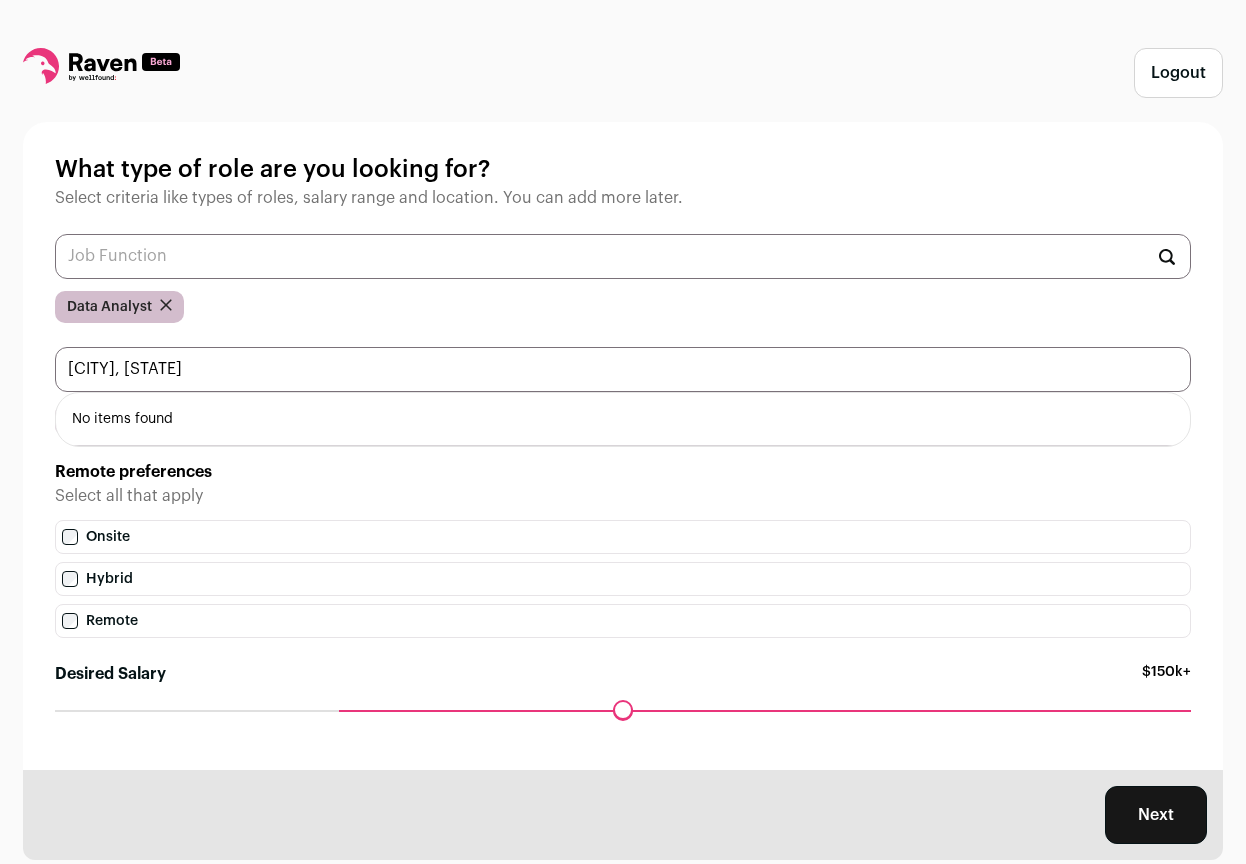 drag, startPoint x: 322, startPoint y: 362, endPoint x: 11, endPoint y: 342, distance: 311.64243 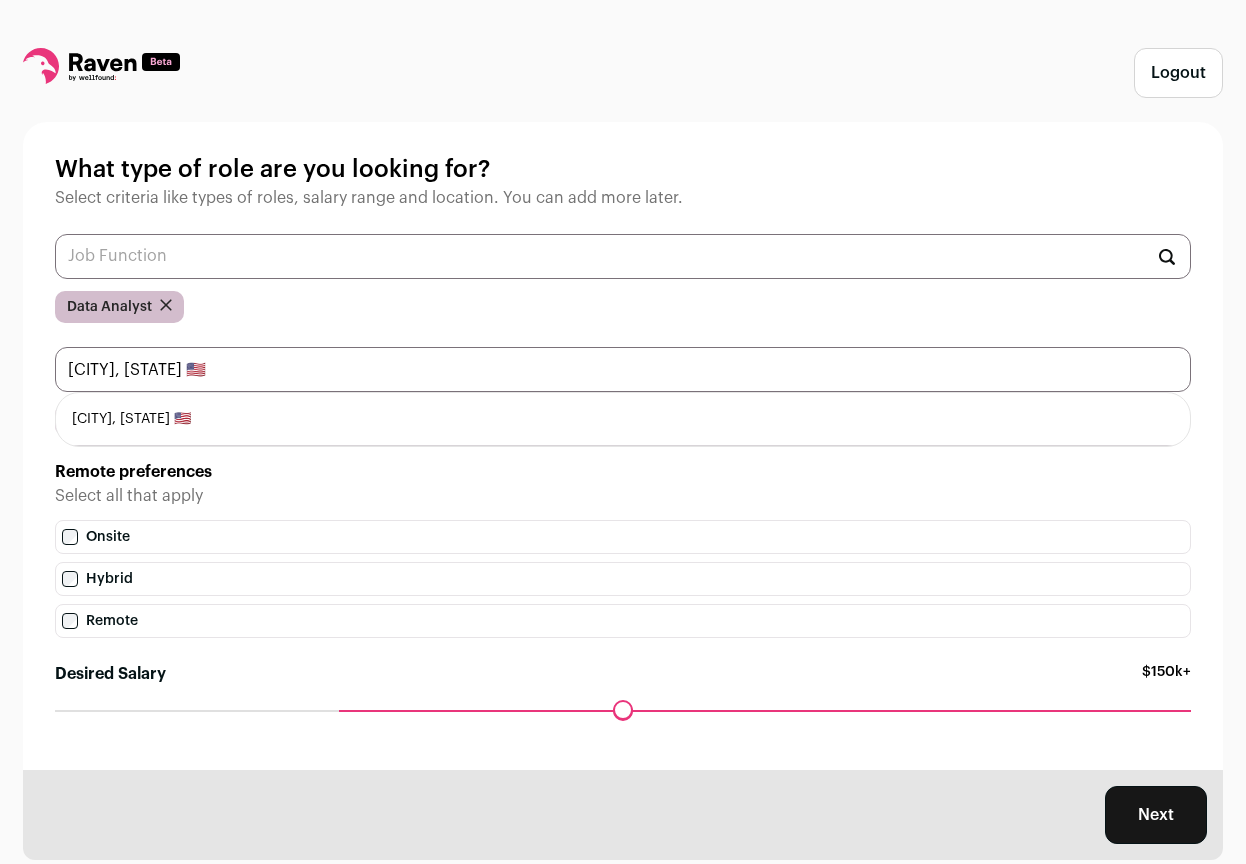 type on "santa monica" 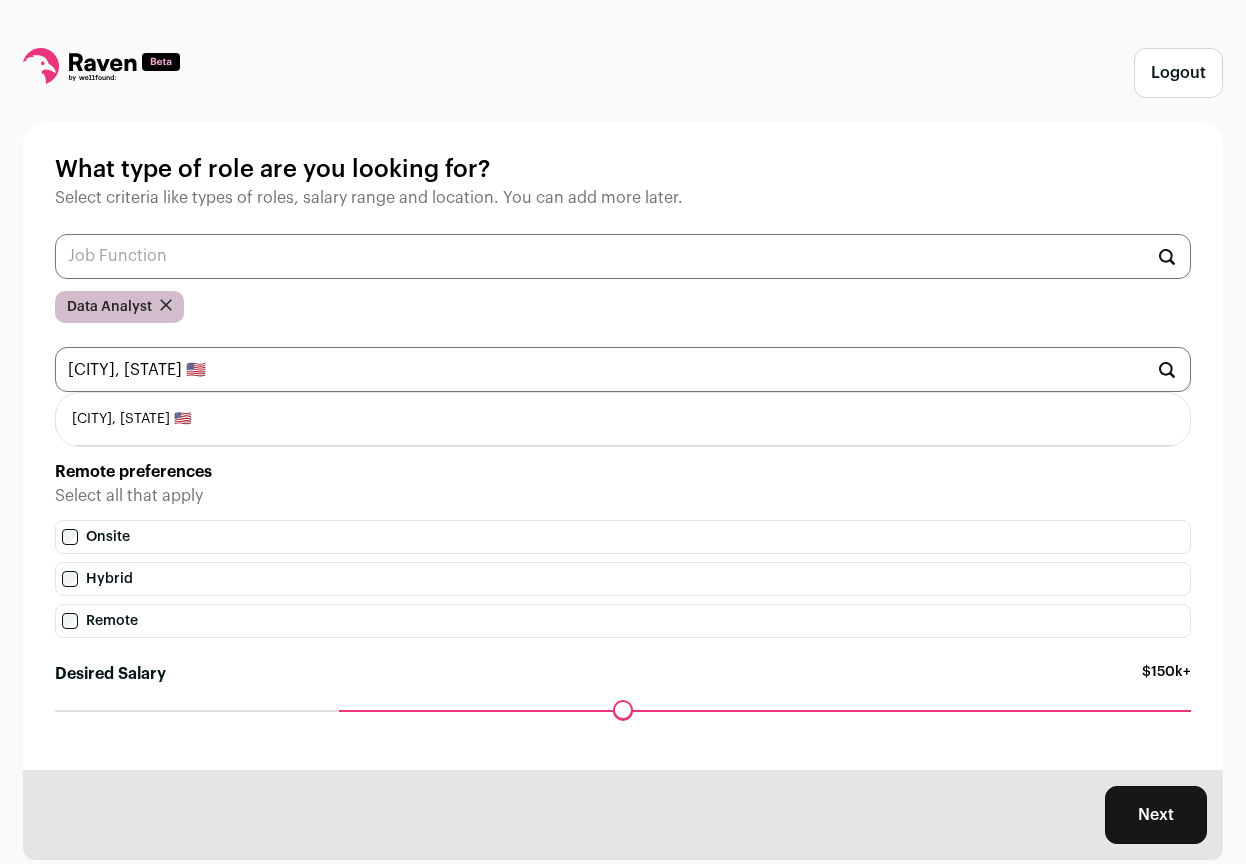 click on "Santa Monica, California 🇺🇸" at bounding box center (623, 419) 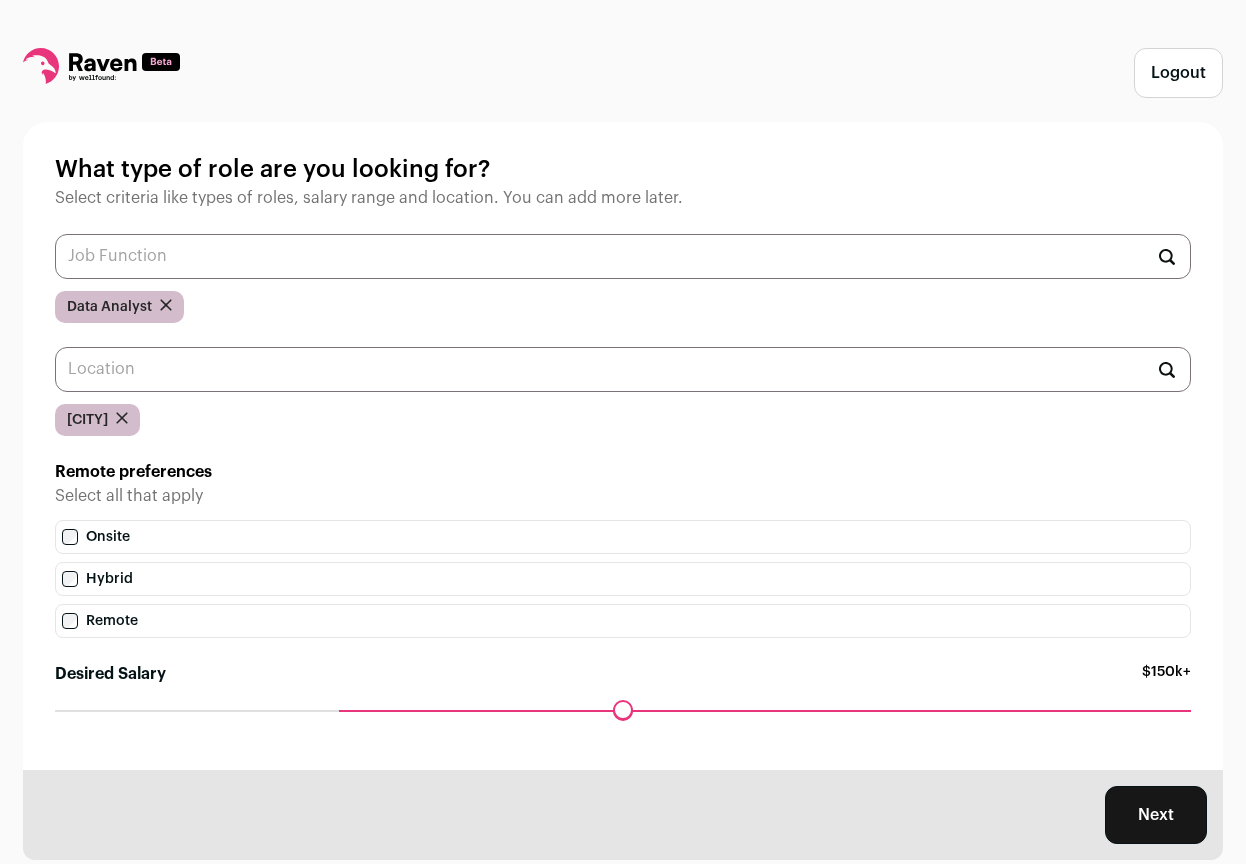 scroll, scrollTop: 0, scrollLeft: 0, axis: both 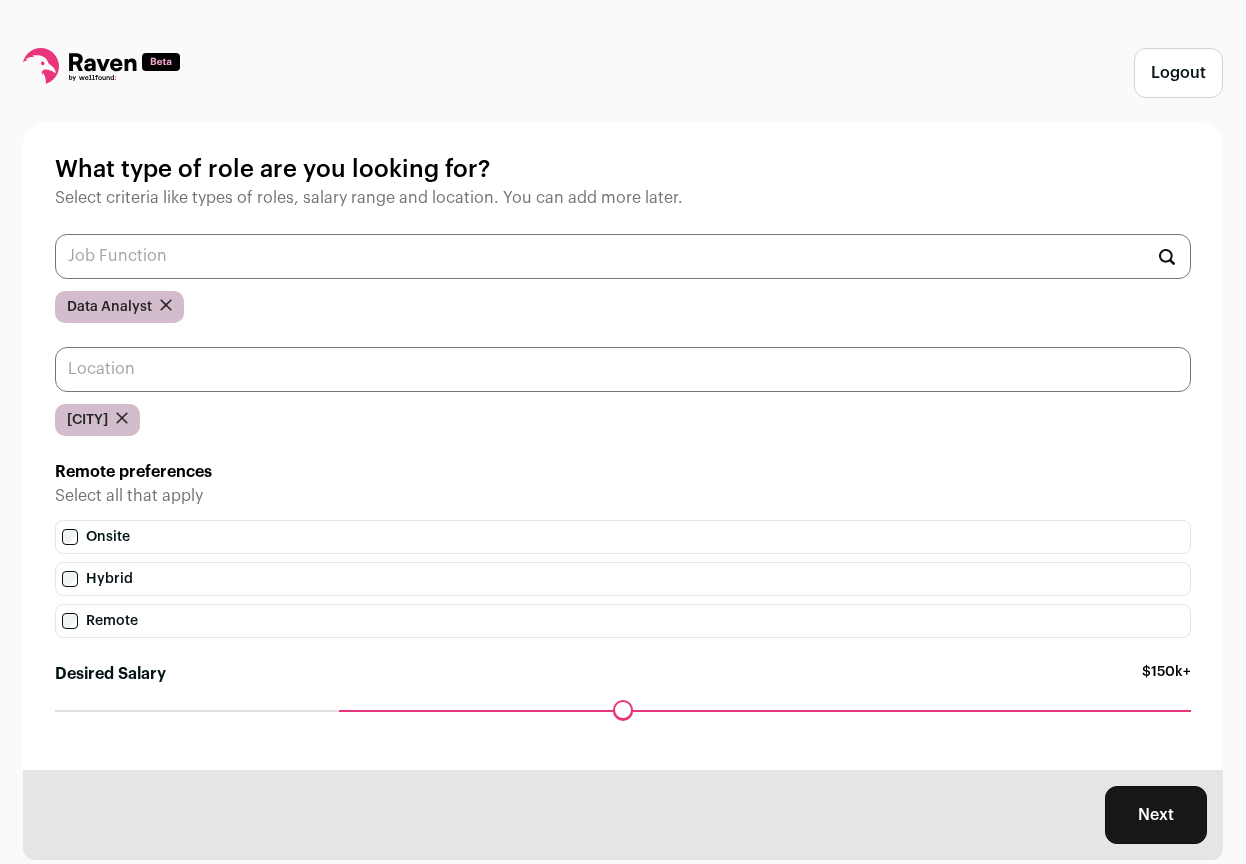 click at bounding box center (623, 369) 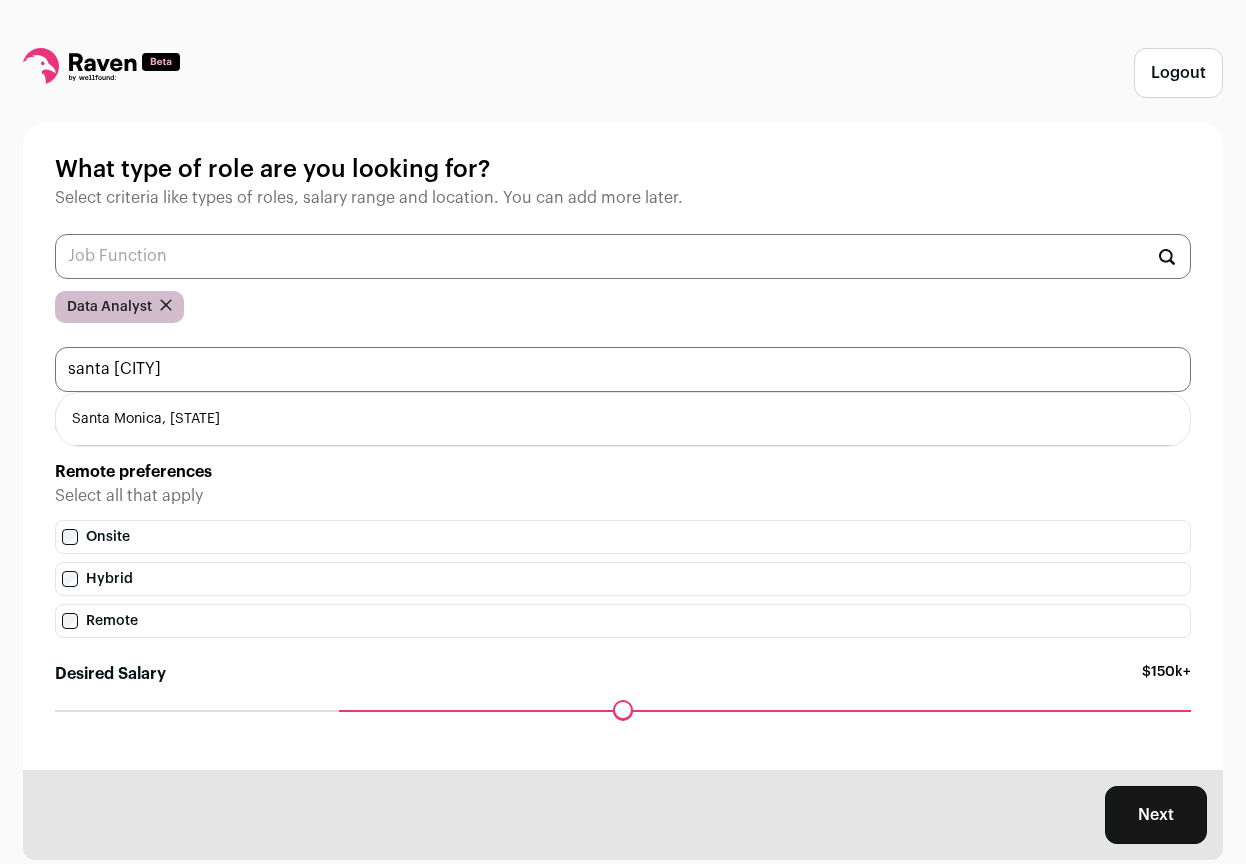 type on "[CITY]" 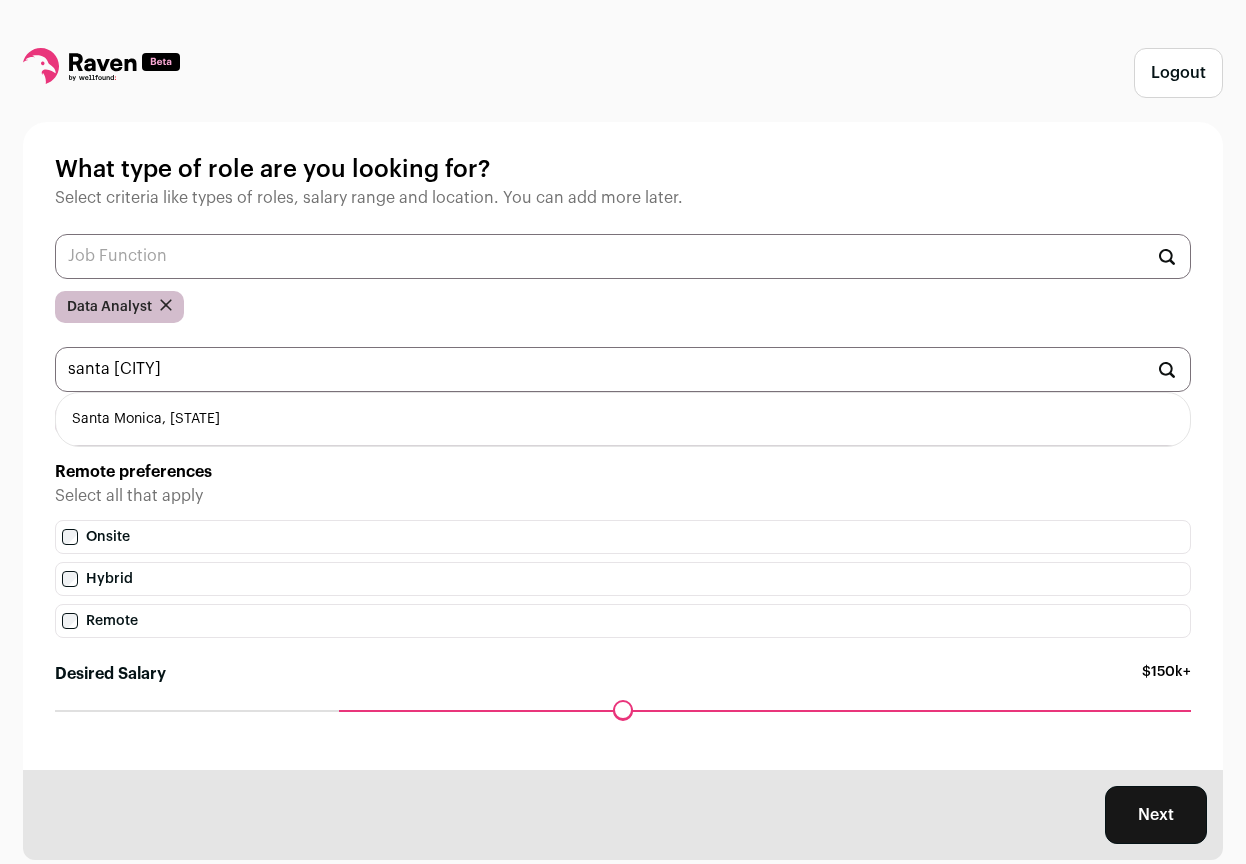 click on "Santa Monica, California 🇺🇸" at bounding box center (623, 419) 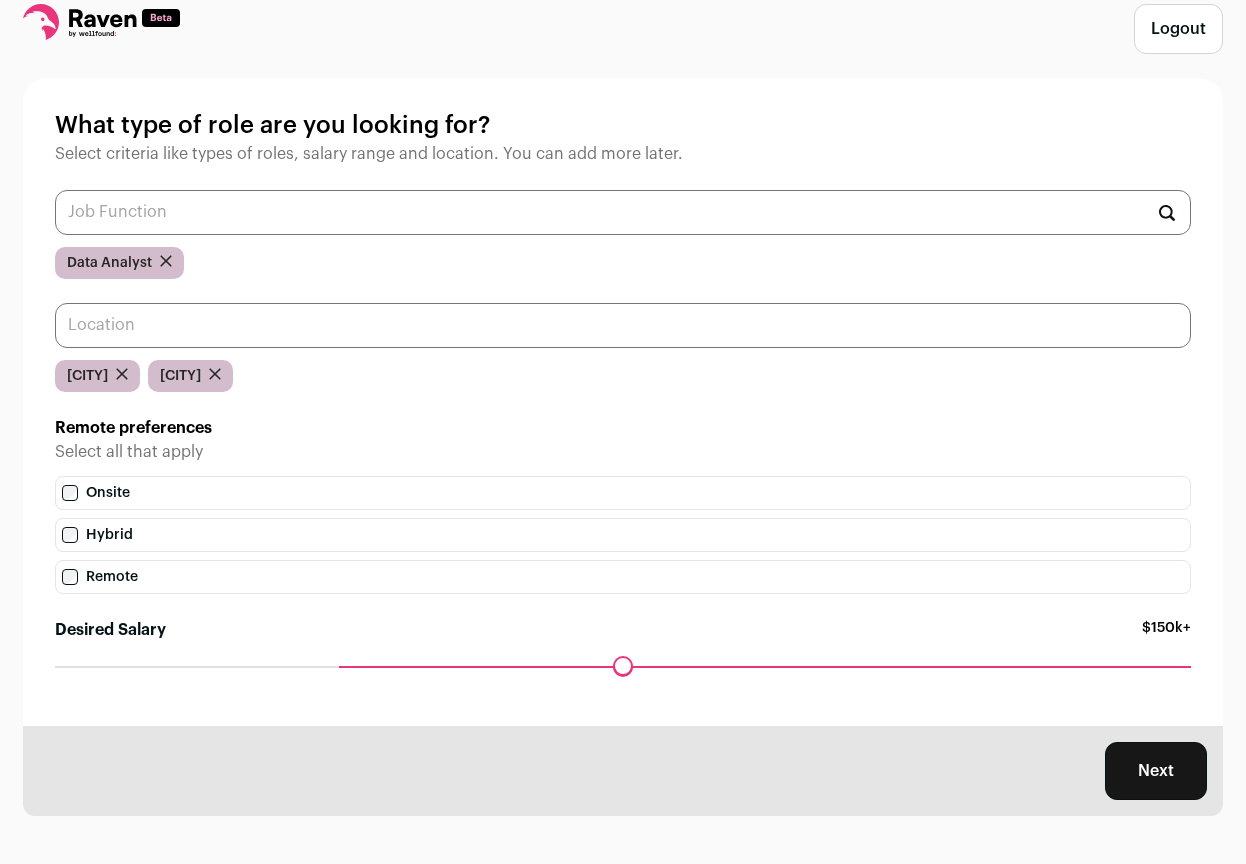 scroll, scrollTop: 44, scrollLeft: 0, axis: vertical 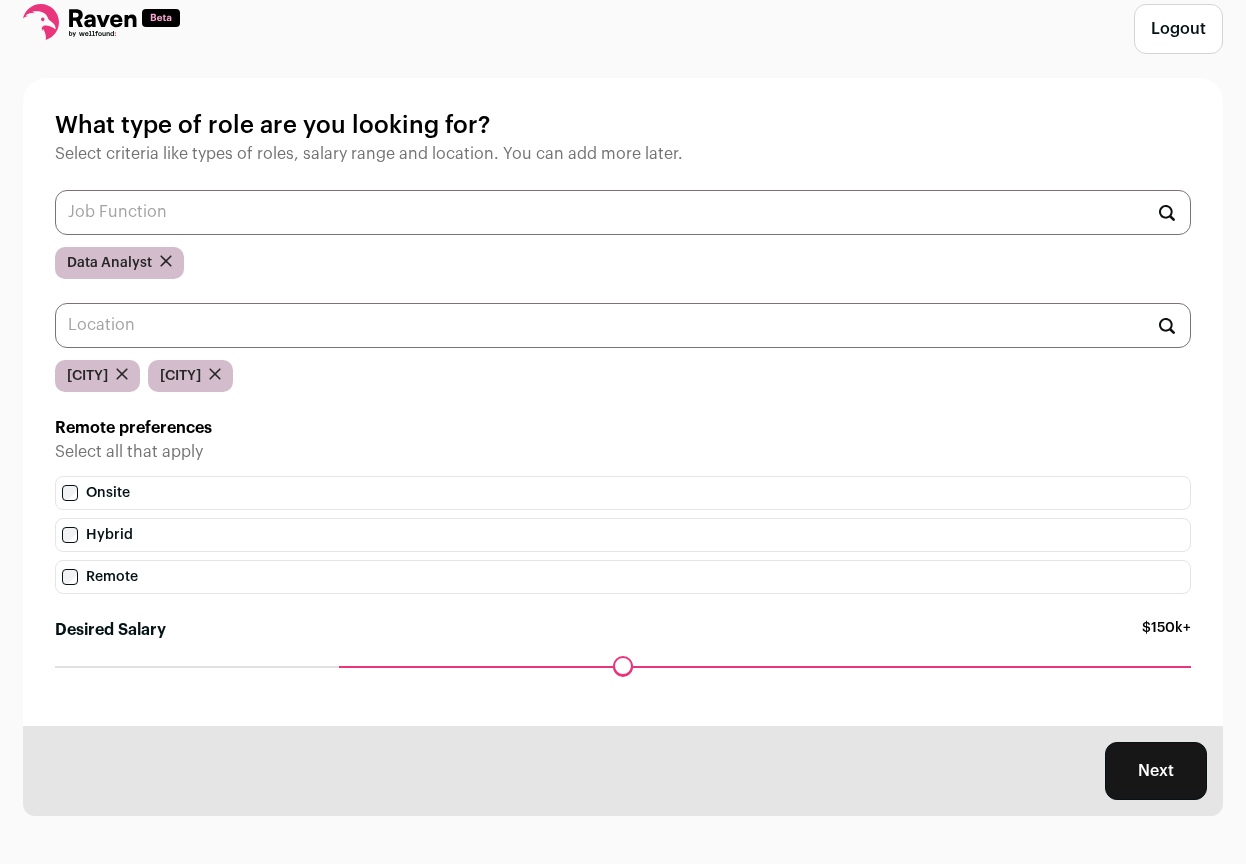 click on "Hybrid" at bounding box center [623, 535] 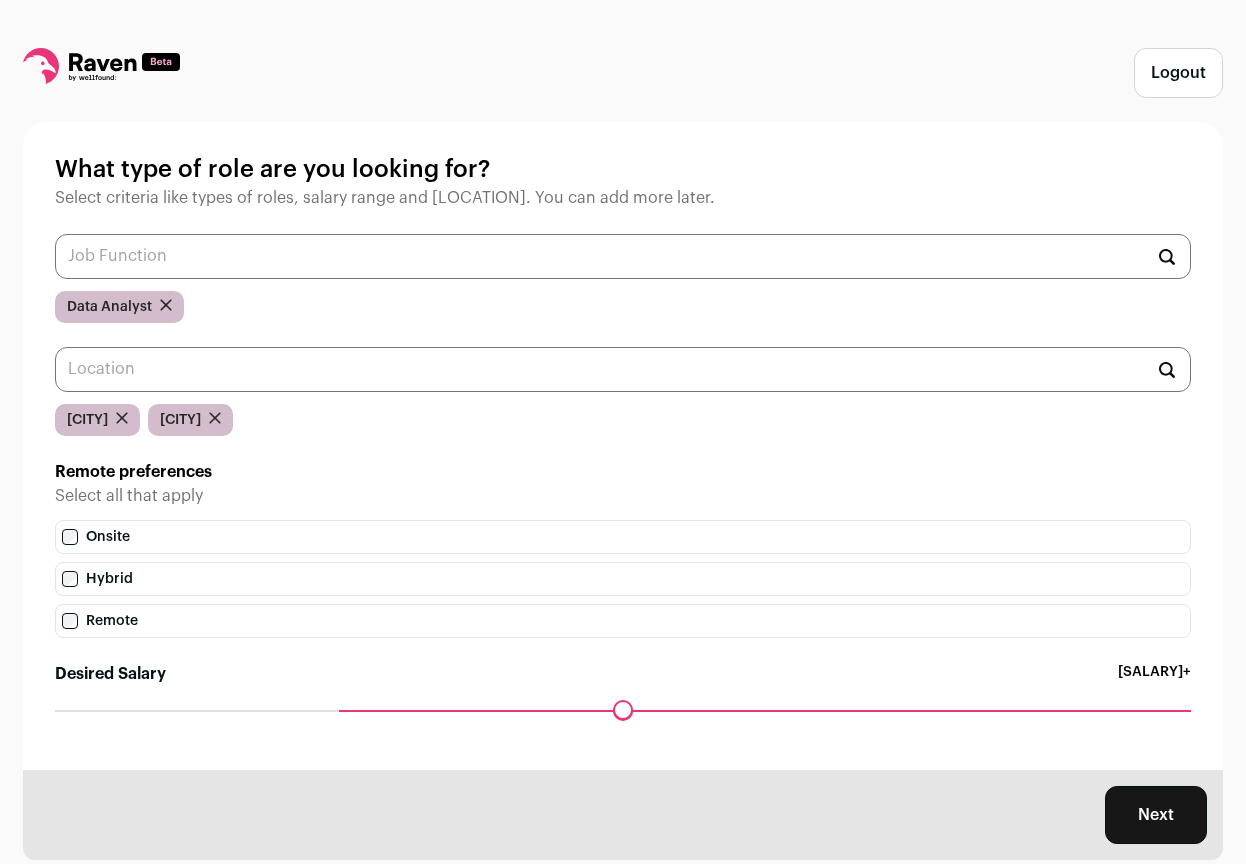 scroll, scrollTop: 0, scrollLeft: 0, axis: both 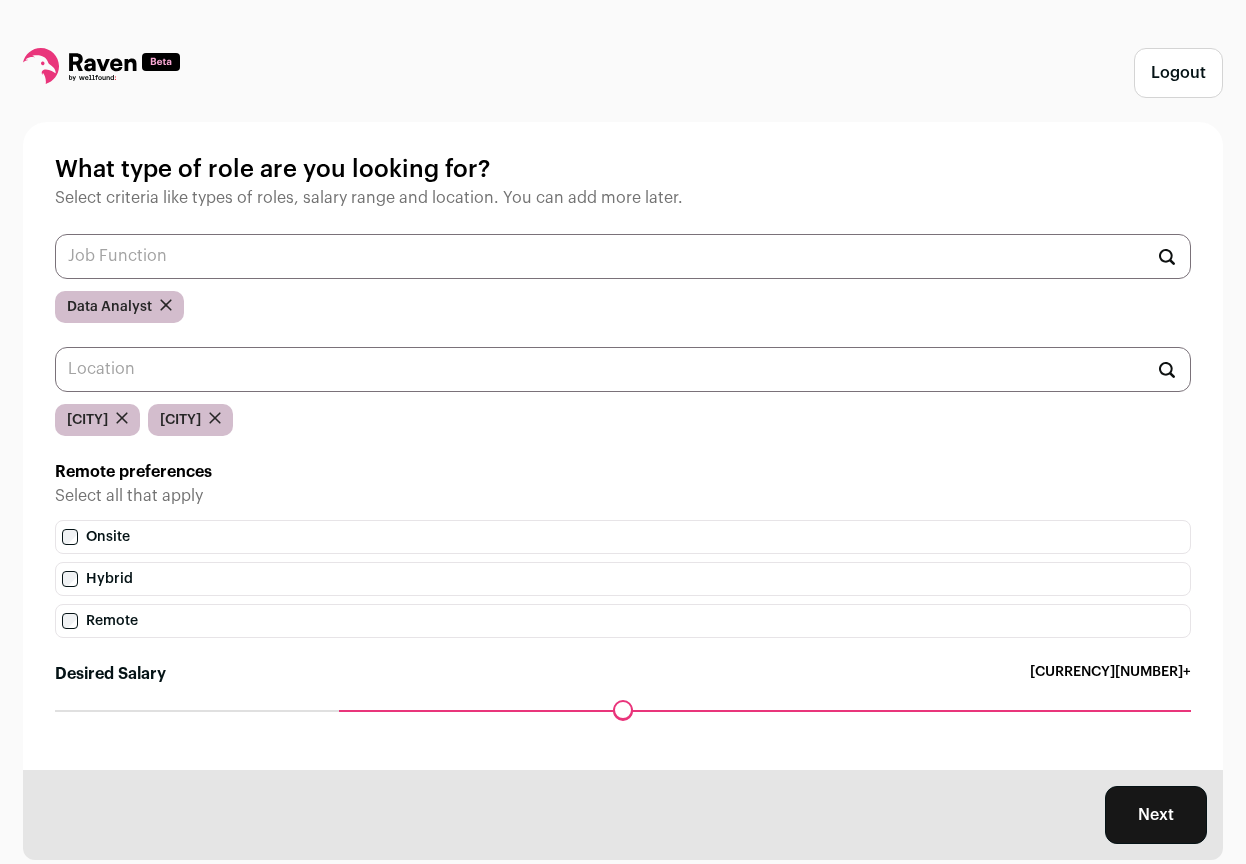 click on "Hybrid" at bounding box center (623, 579) 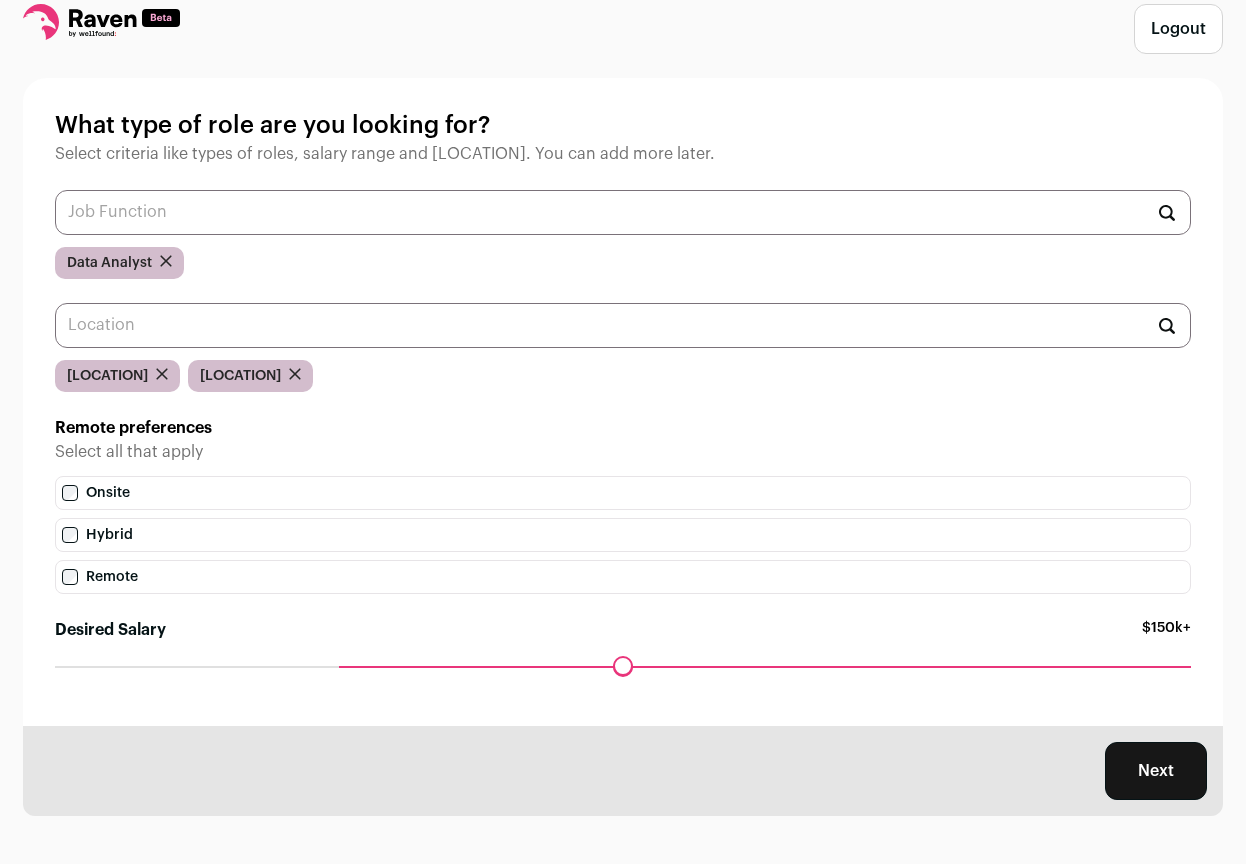 scroll, scrollTop: 44, scrollLeft: 0, axis: vertical 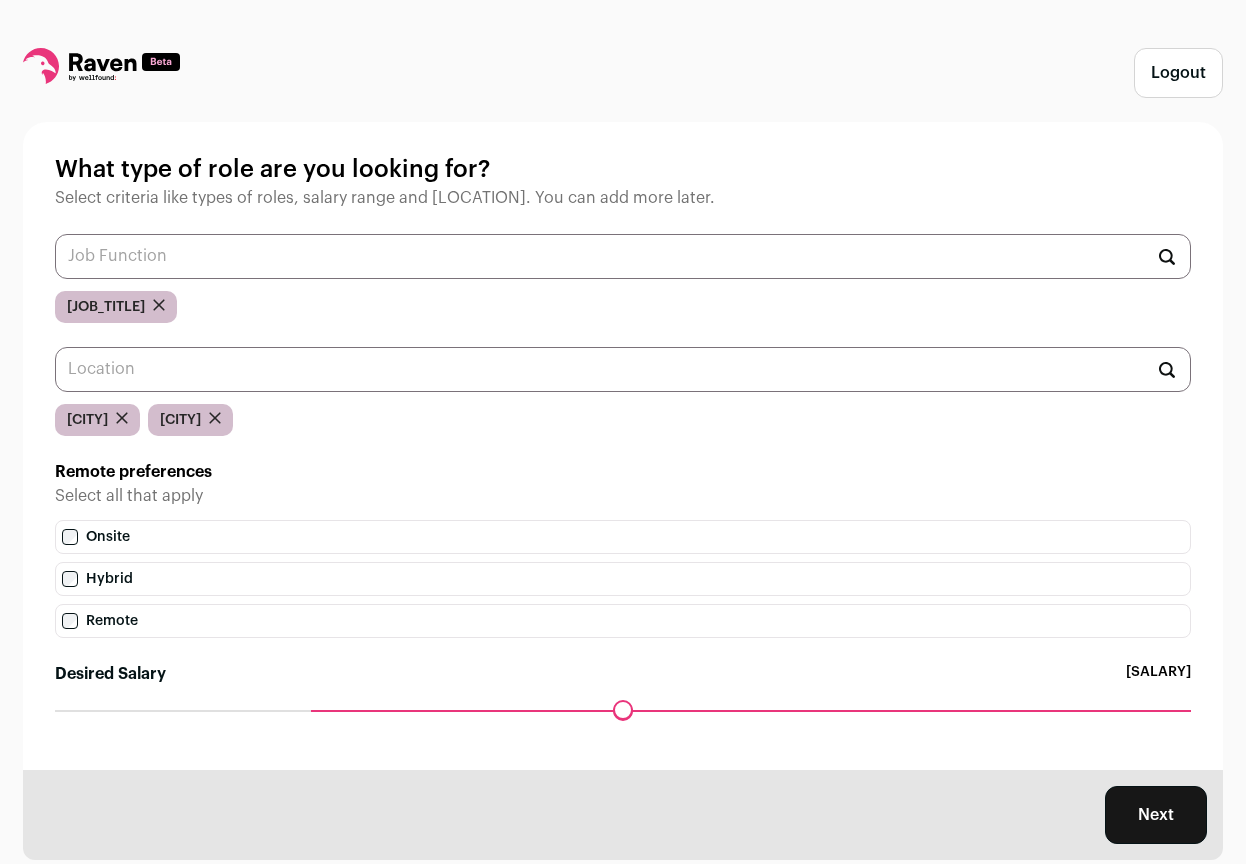 drag, startPoint x: 346, startPoint y: 709, endPoint x: 326, endPoint y: 709, distance: 20 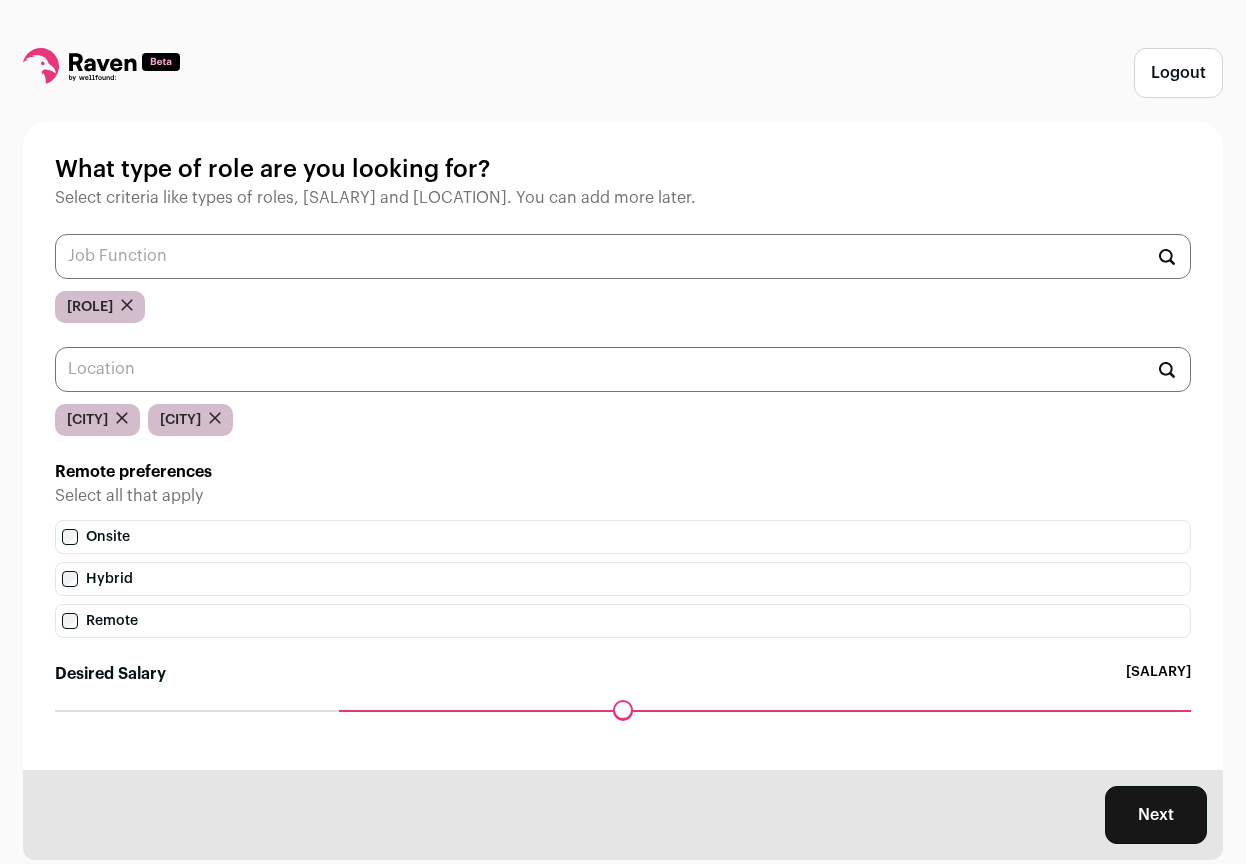 scroll, scrollTop: 0, scrollLeft: 0, axis: both 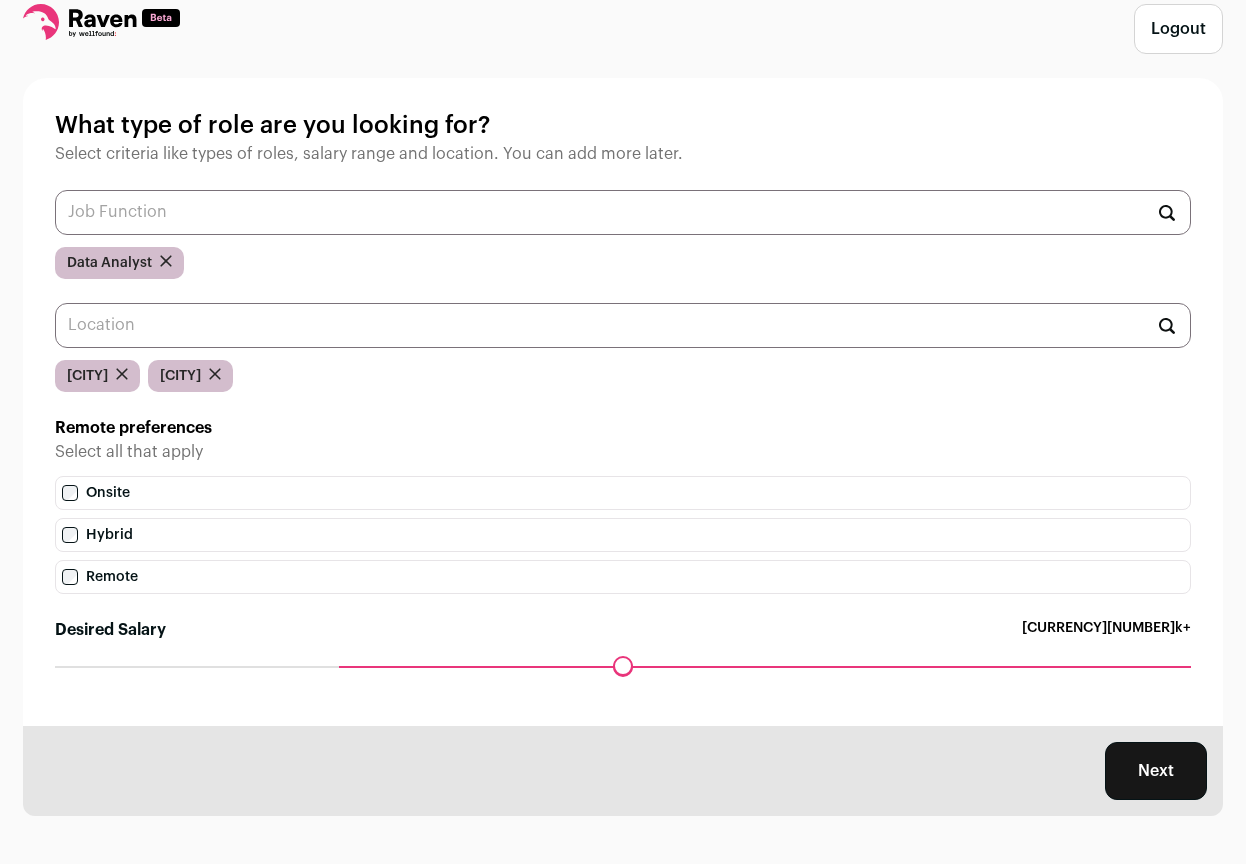 click on "Next" at bounding box center (1156, 771) 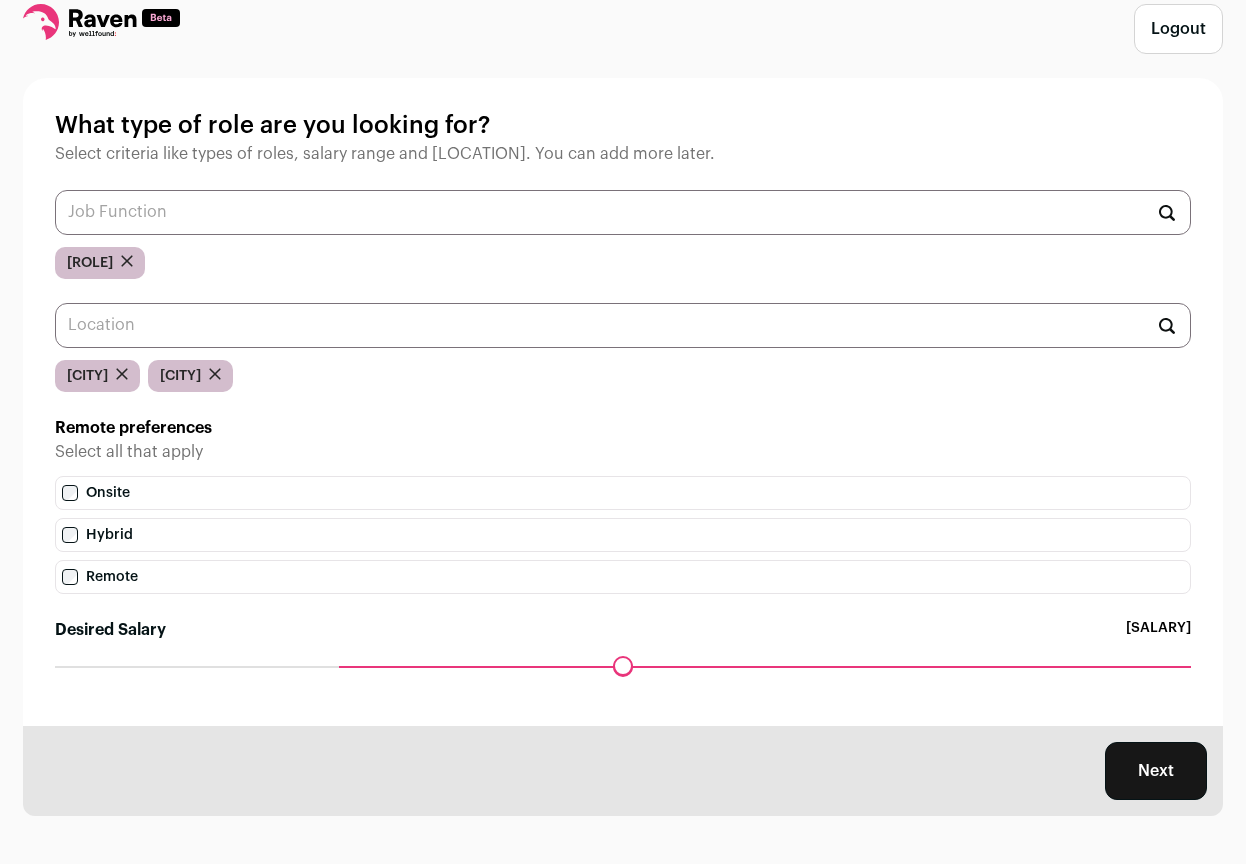 scroll, scrollTop: 44, scrollLeft: 0, axis: vertical 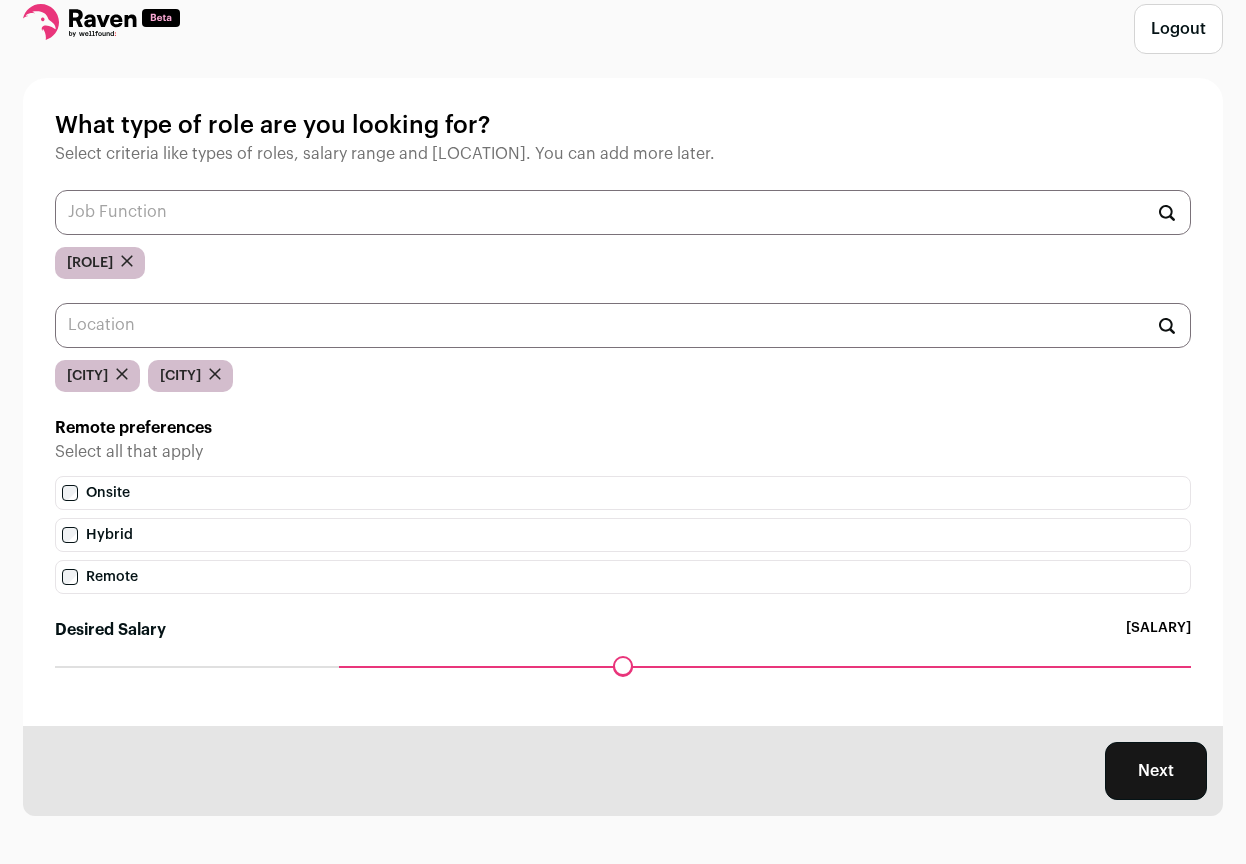 click on "Next" at bounding box center [1156, 771] 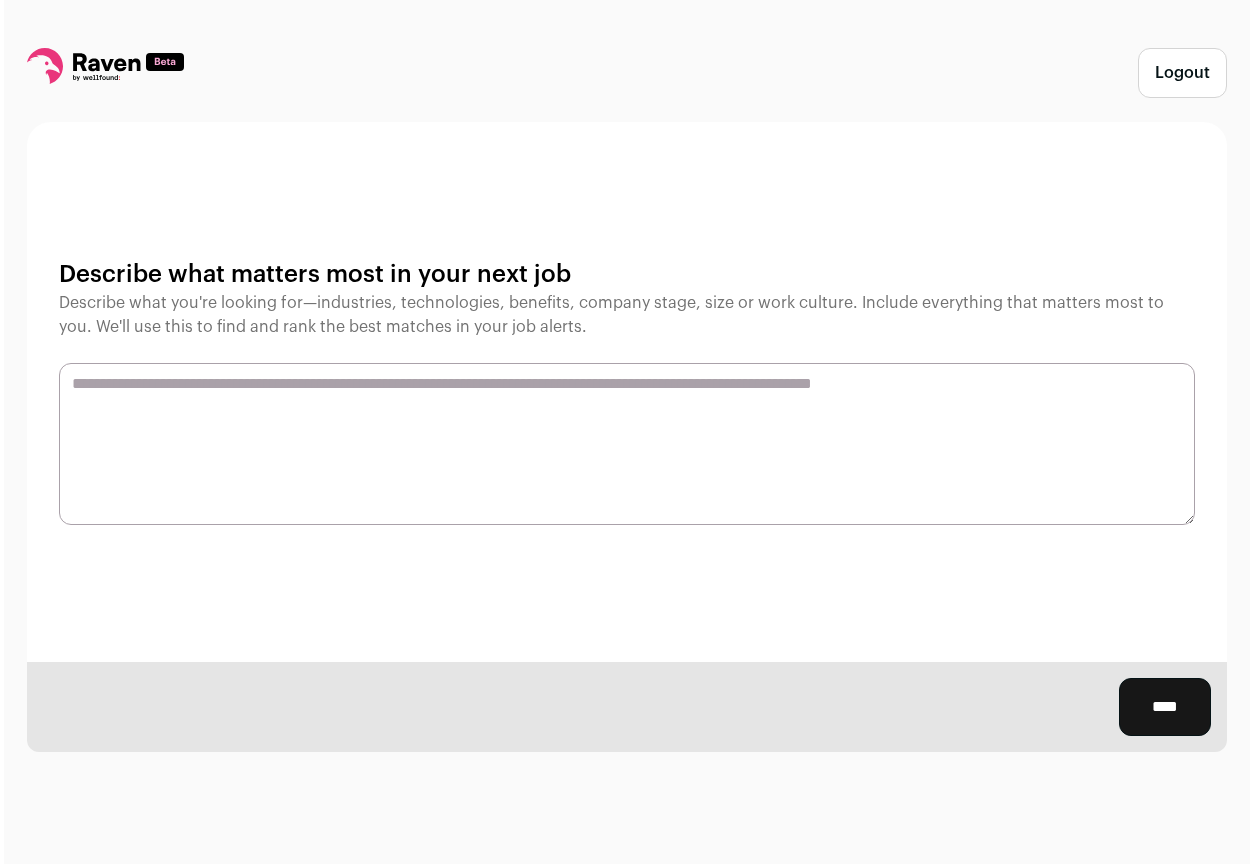 scroll, scrollTop: 0, scrollLeft: 0, axis: both 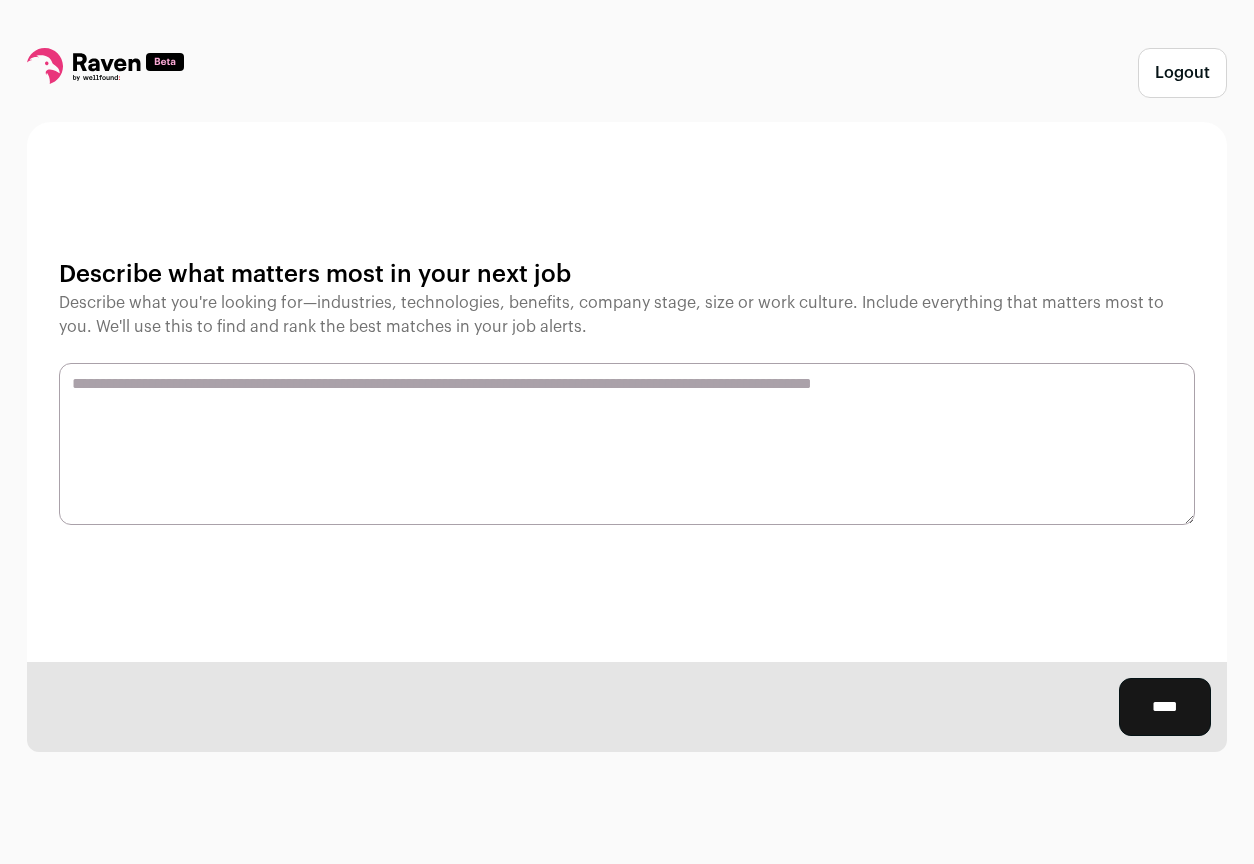 click on "****" at bounding box center (1165, 707) 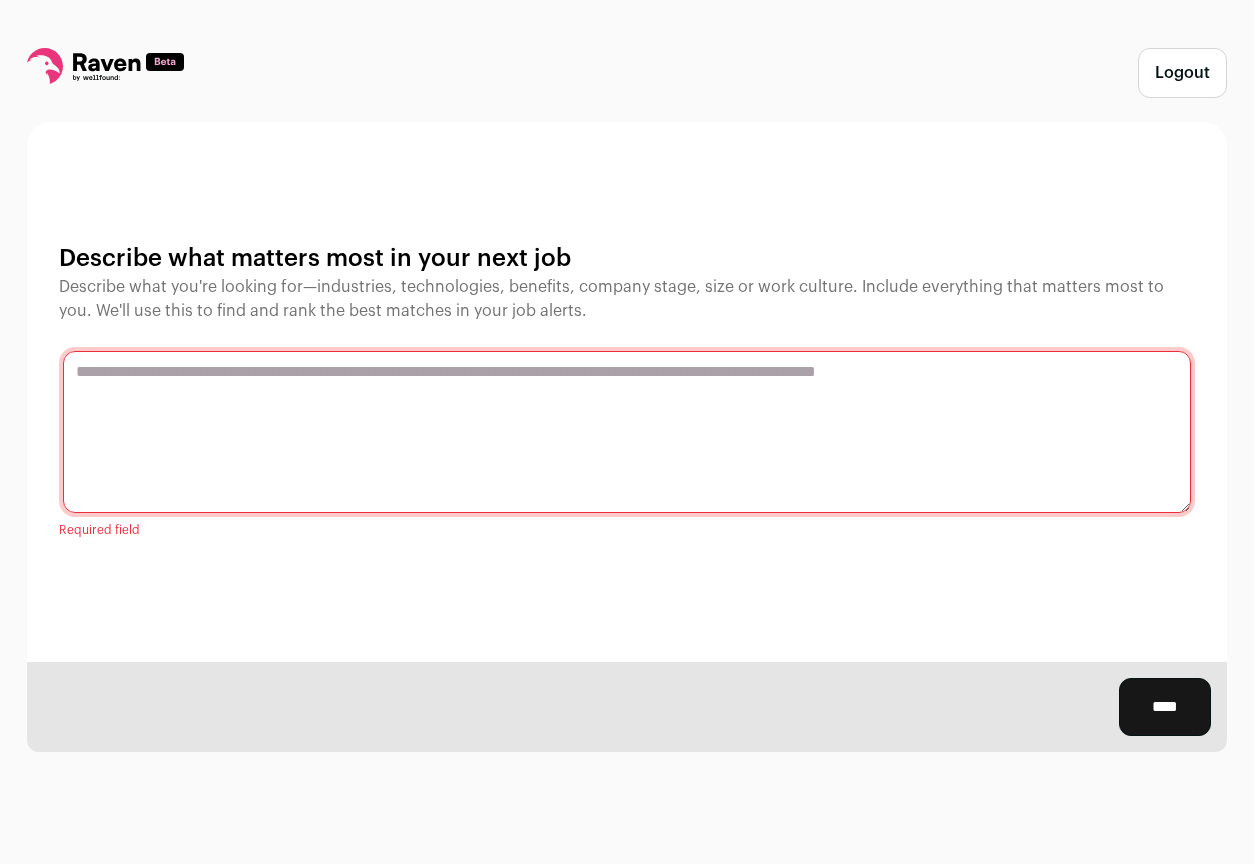 click at bounding box center (627, 432) 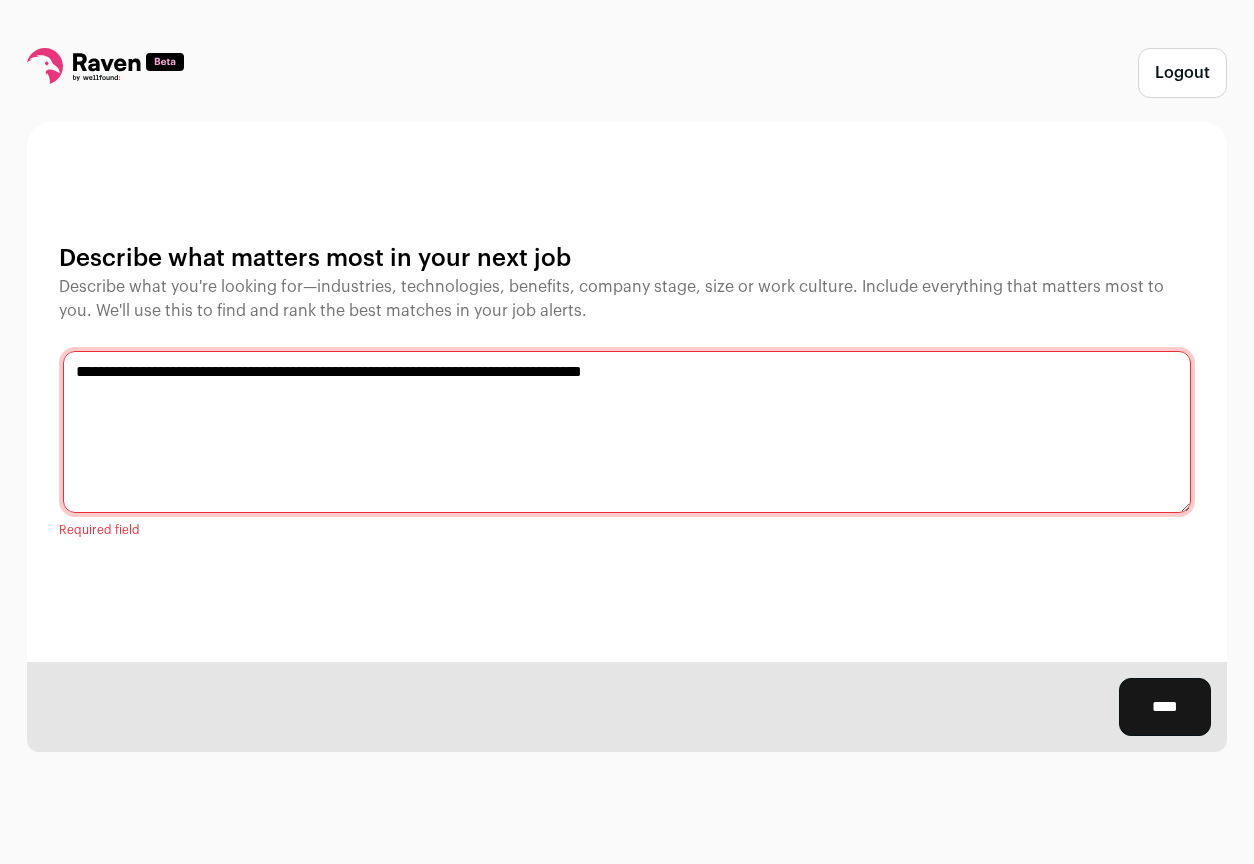 type on "**********" 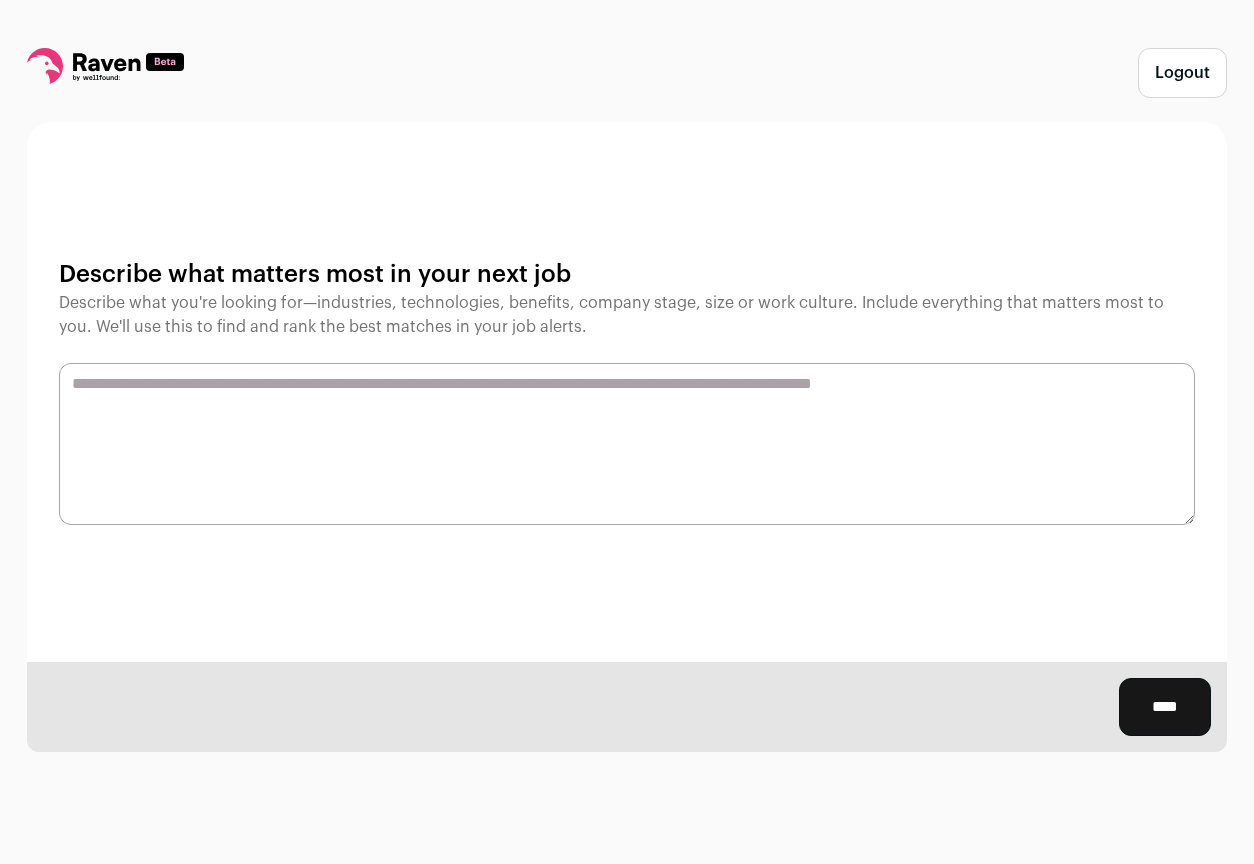 scroll, scrollTop: 0, scrollLeft: 0, axis: both 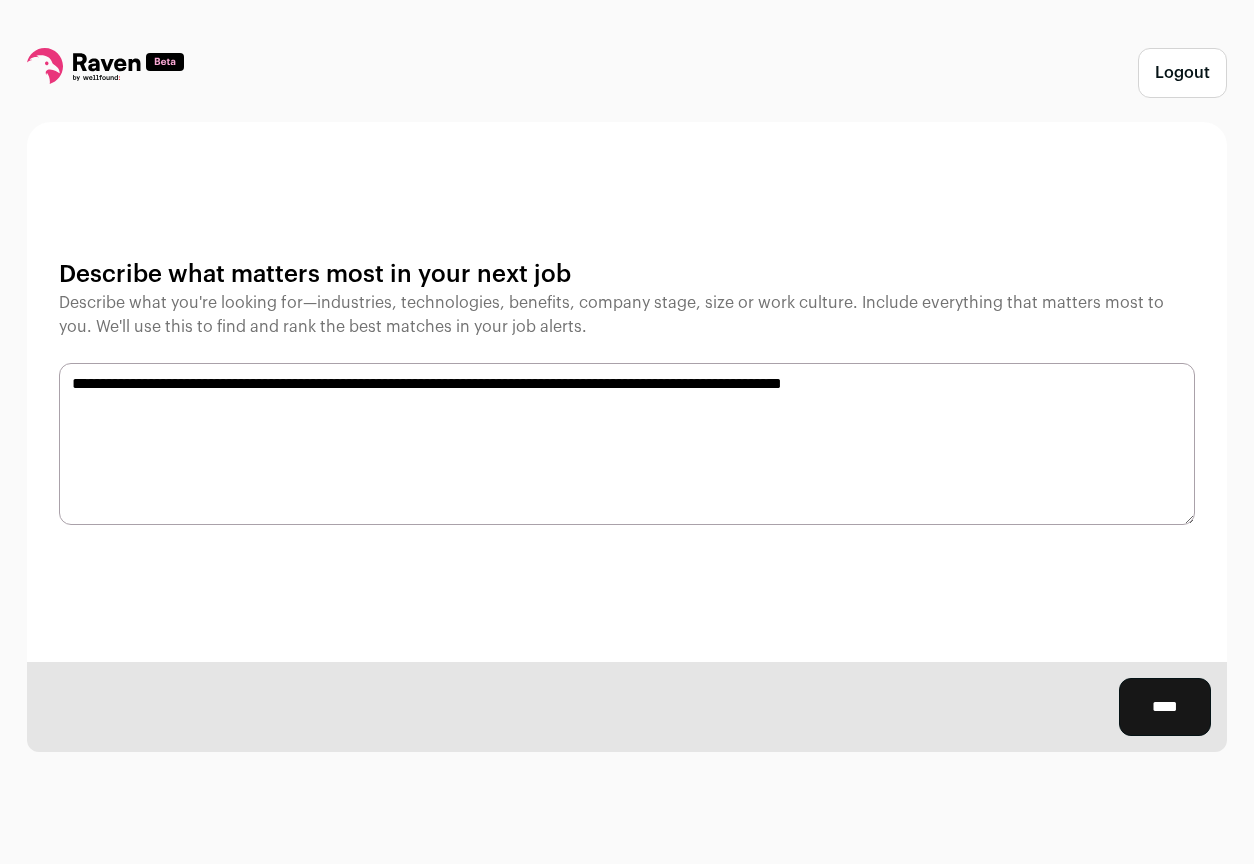 click on "**********" at bounding box center [627, 444] 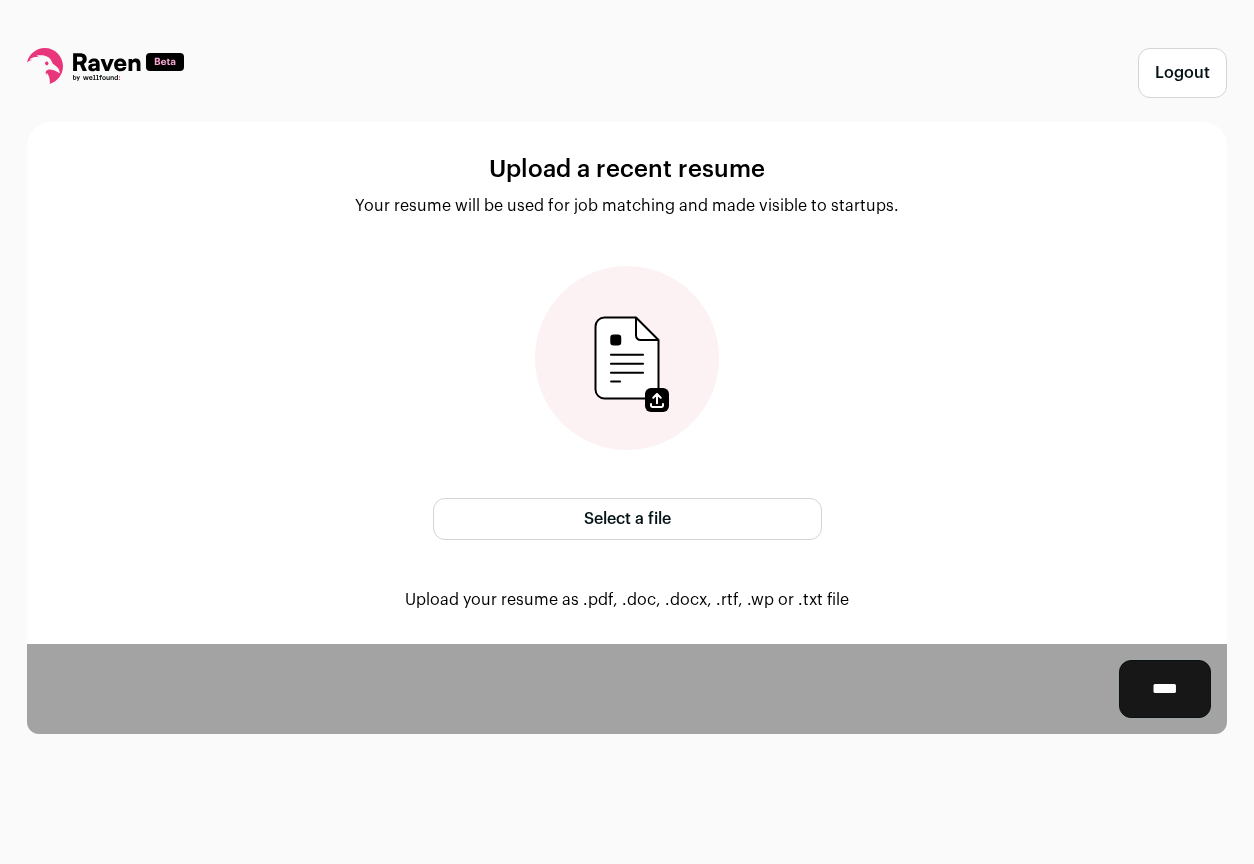 click on "Select a file" at bounding box center (627, 519) 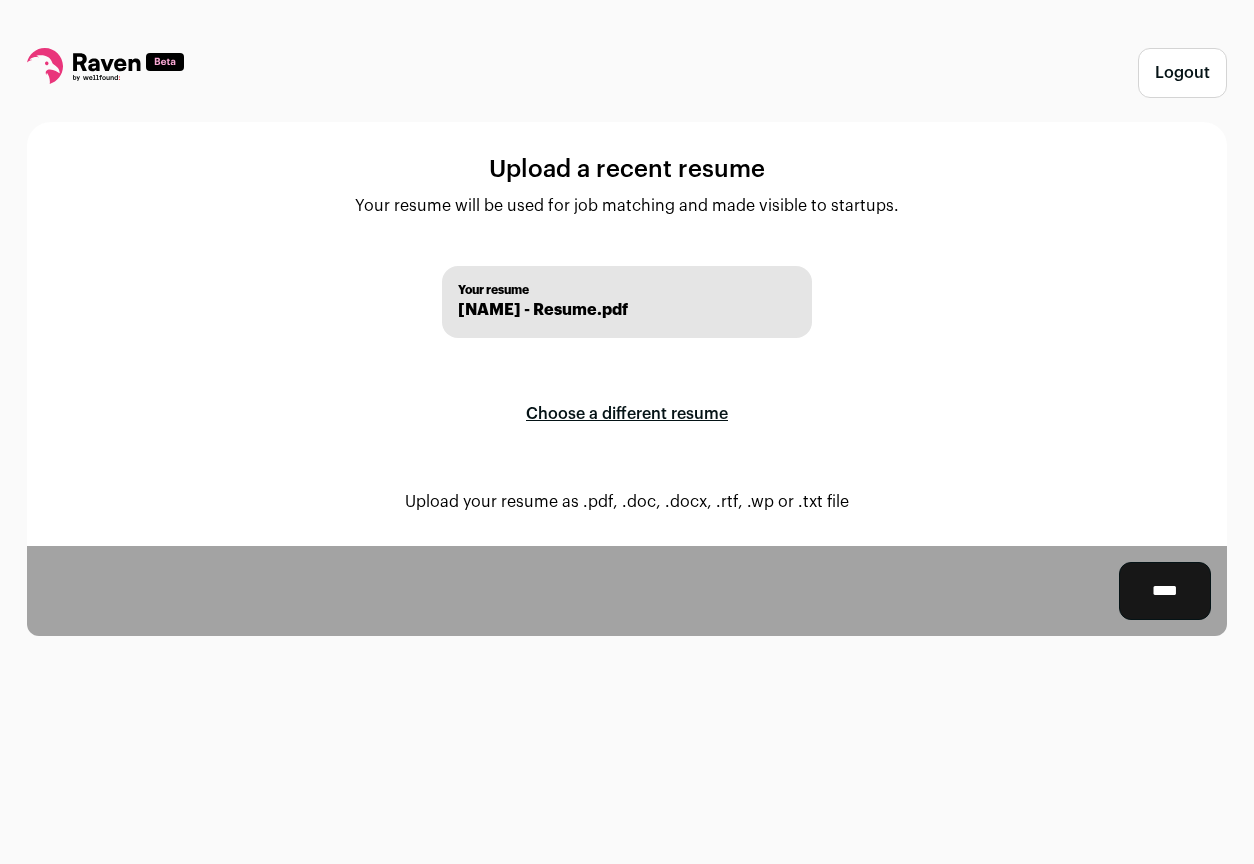 click on "****" at bounding box center (1165, 591) 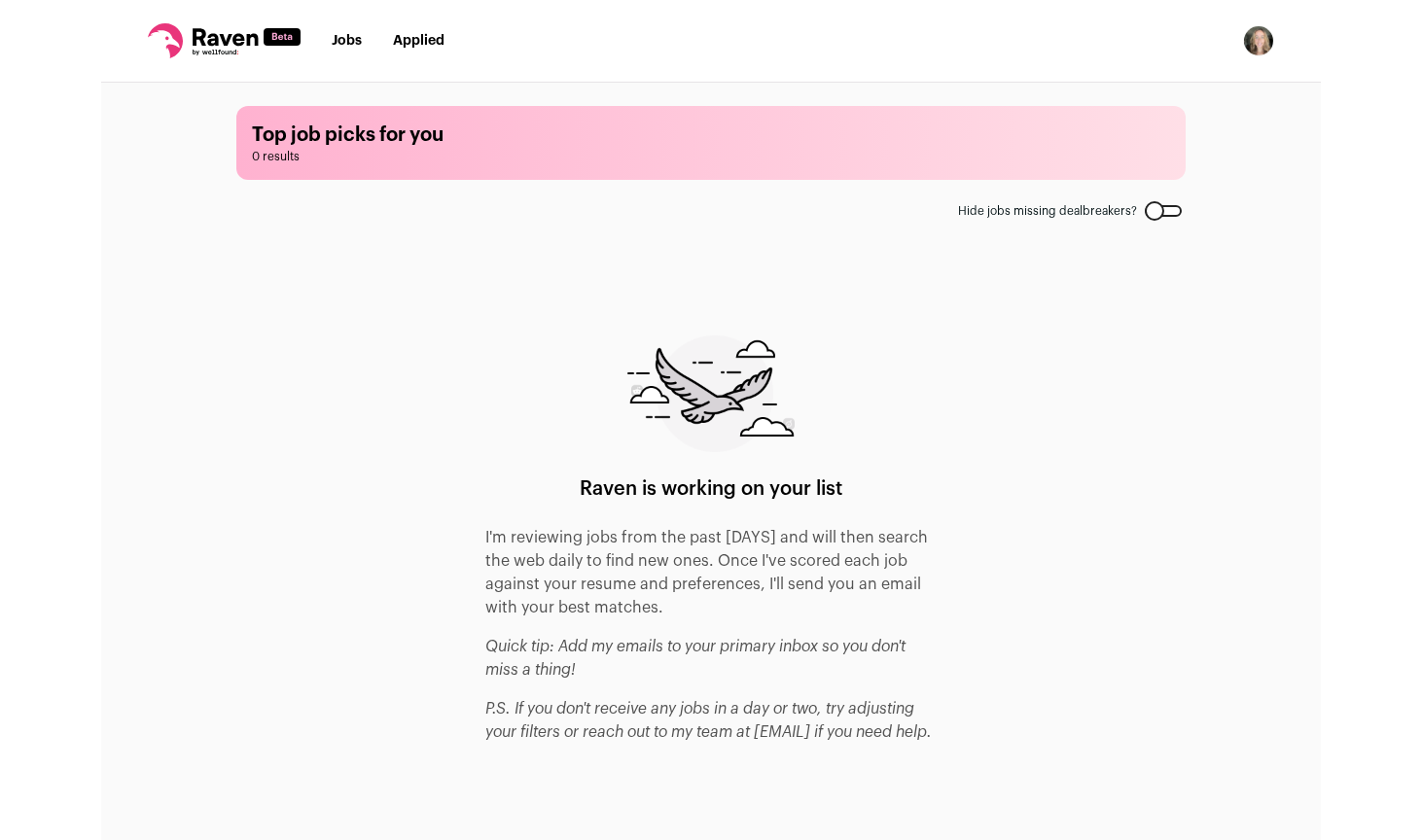 scroll, scrollTop: 0, scrollLeft: 0, axis: both 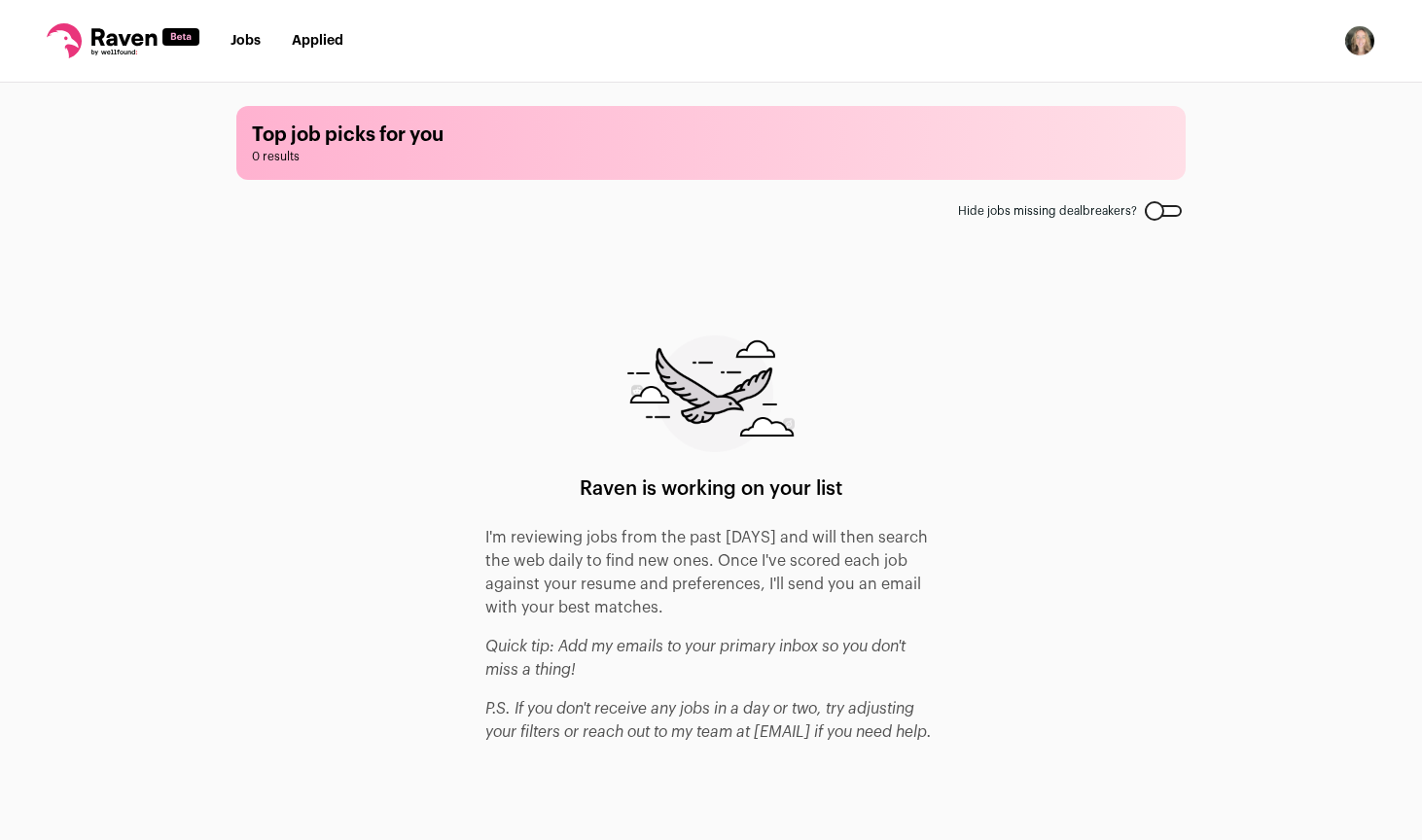 click on "Jobs" at bounding box center [245, 41] 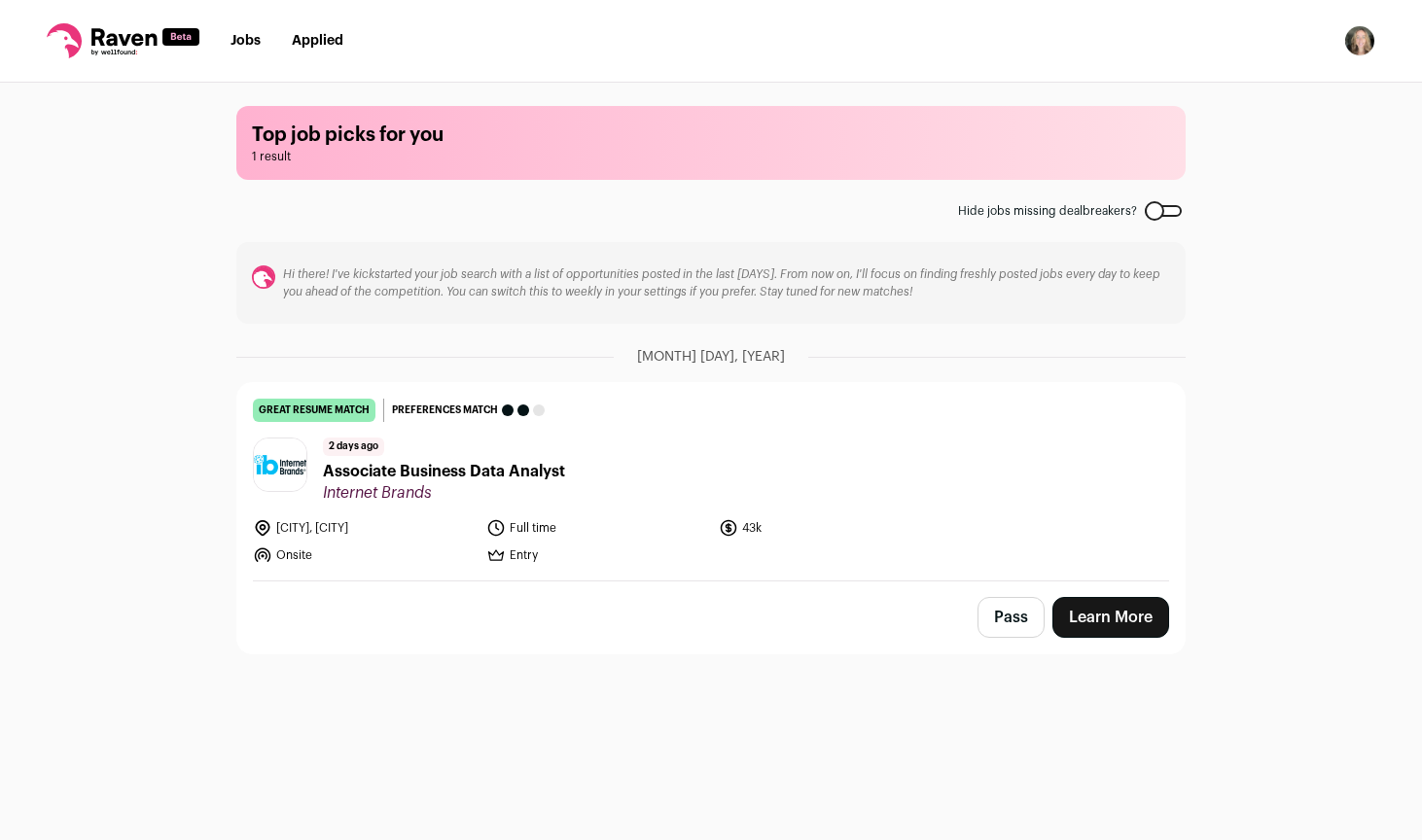 click on "Associate Business Data Analyst" at bounding box center [444, 472] 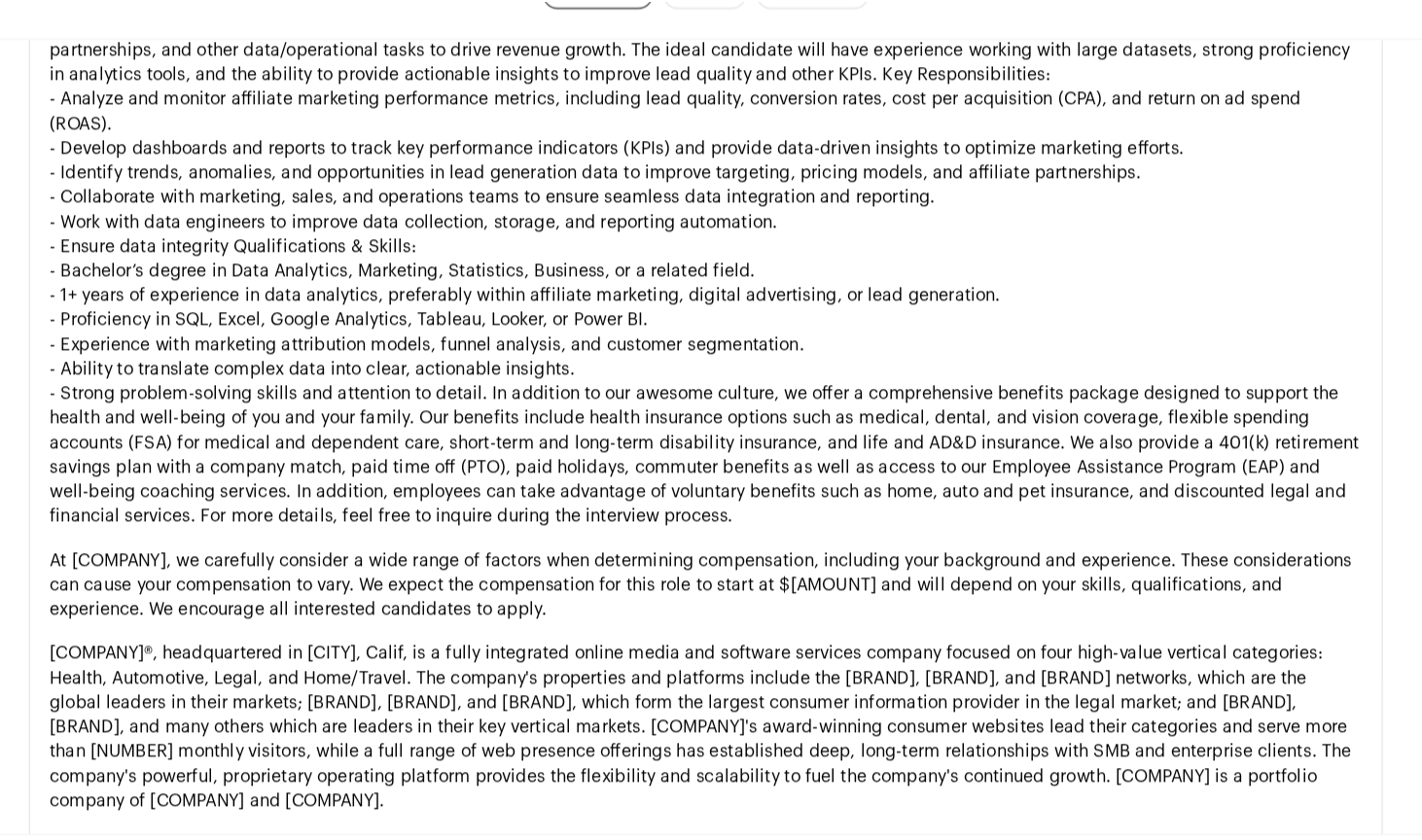 scroll, scrollTop: 1100, scrollLeft: 0, axis: vertical 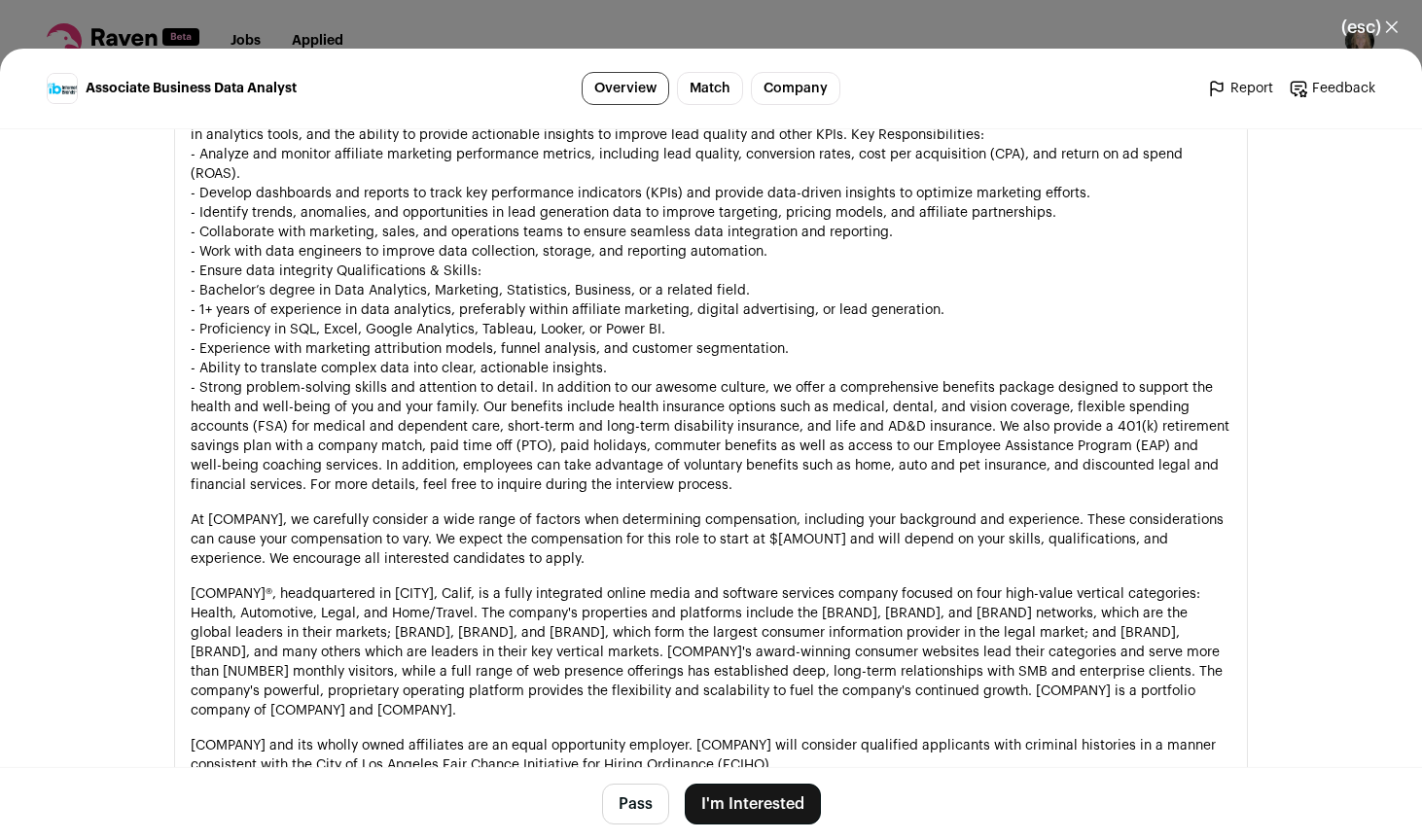 click on "I'm Interested" at bounding box center (753, 804) 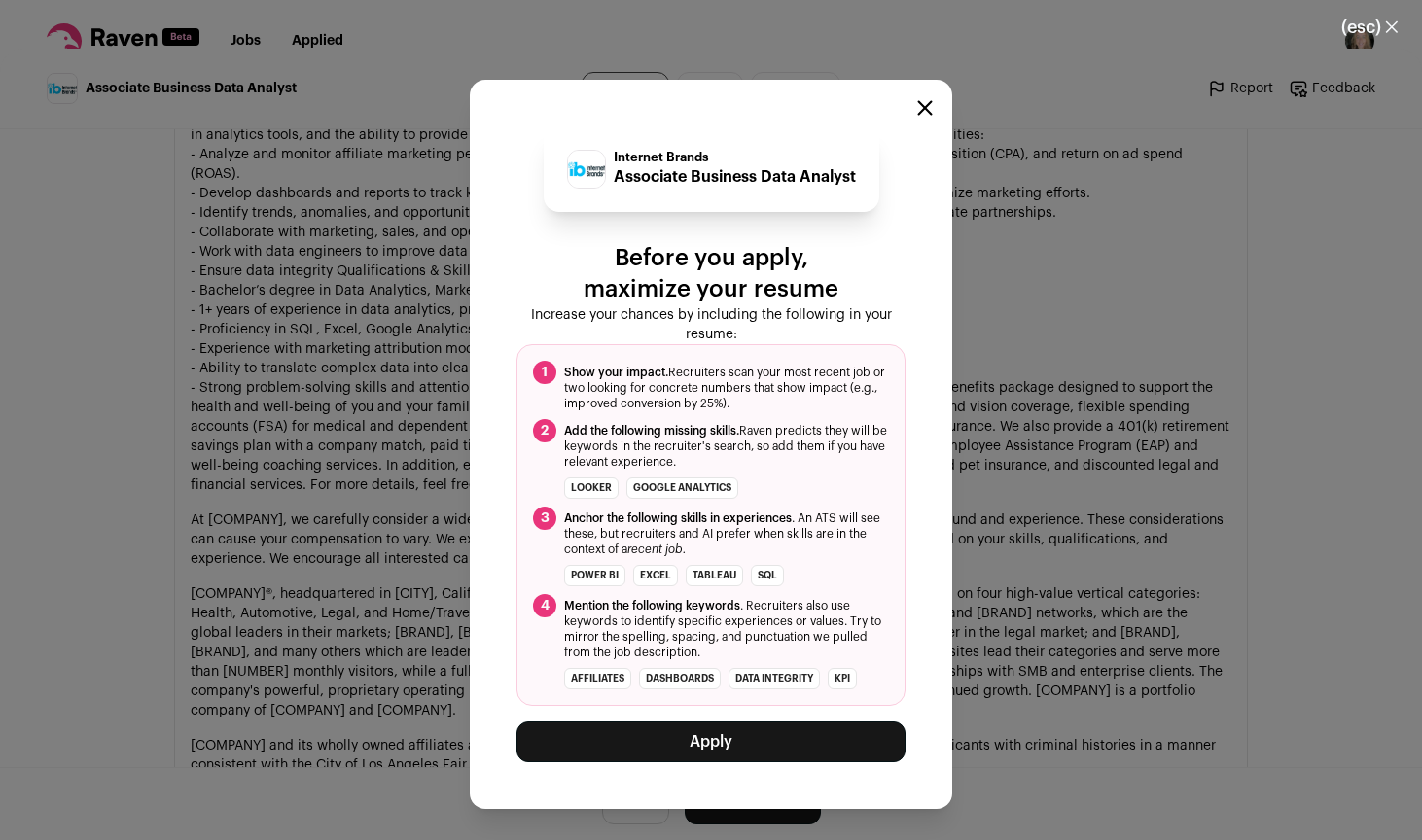 click on "Apply" at bounding box center (711, 742) 